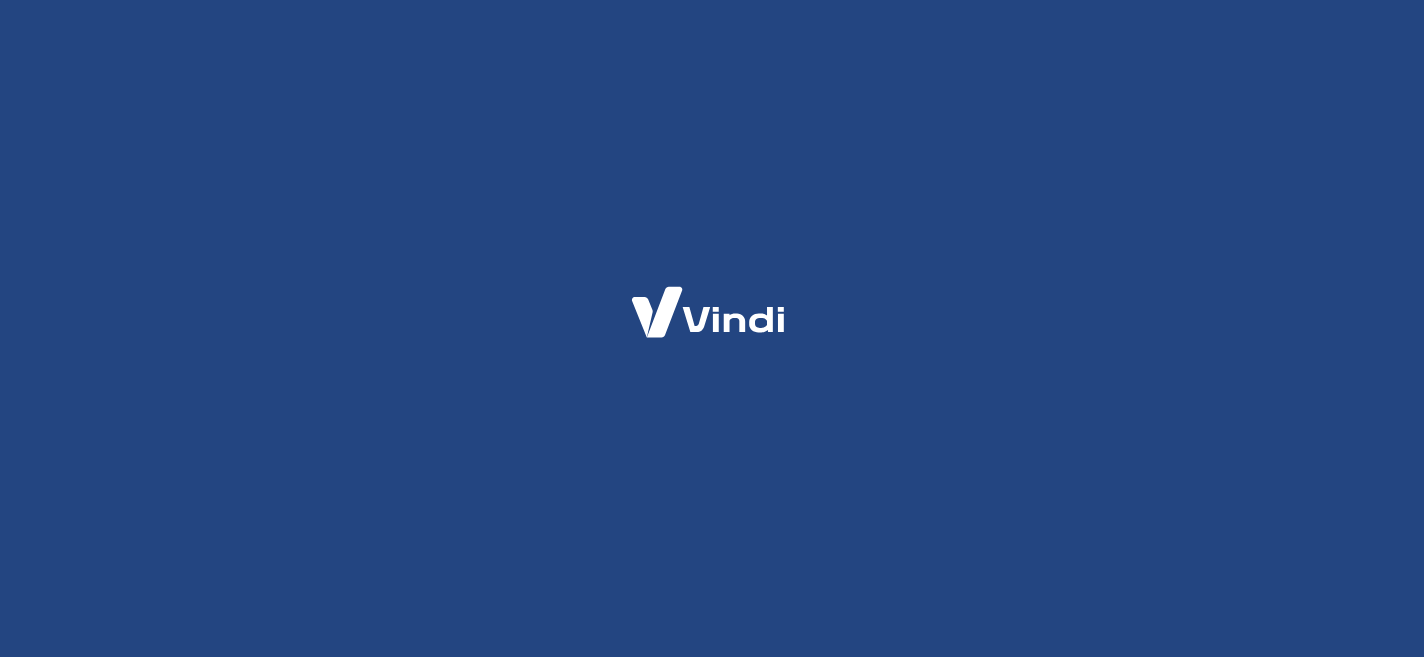 scroll, scrollTop: 0, scrollLeft: 0, axis: both 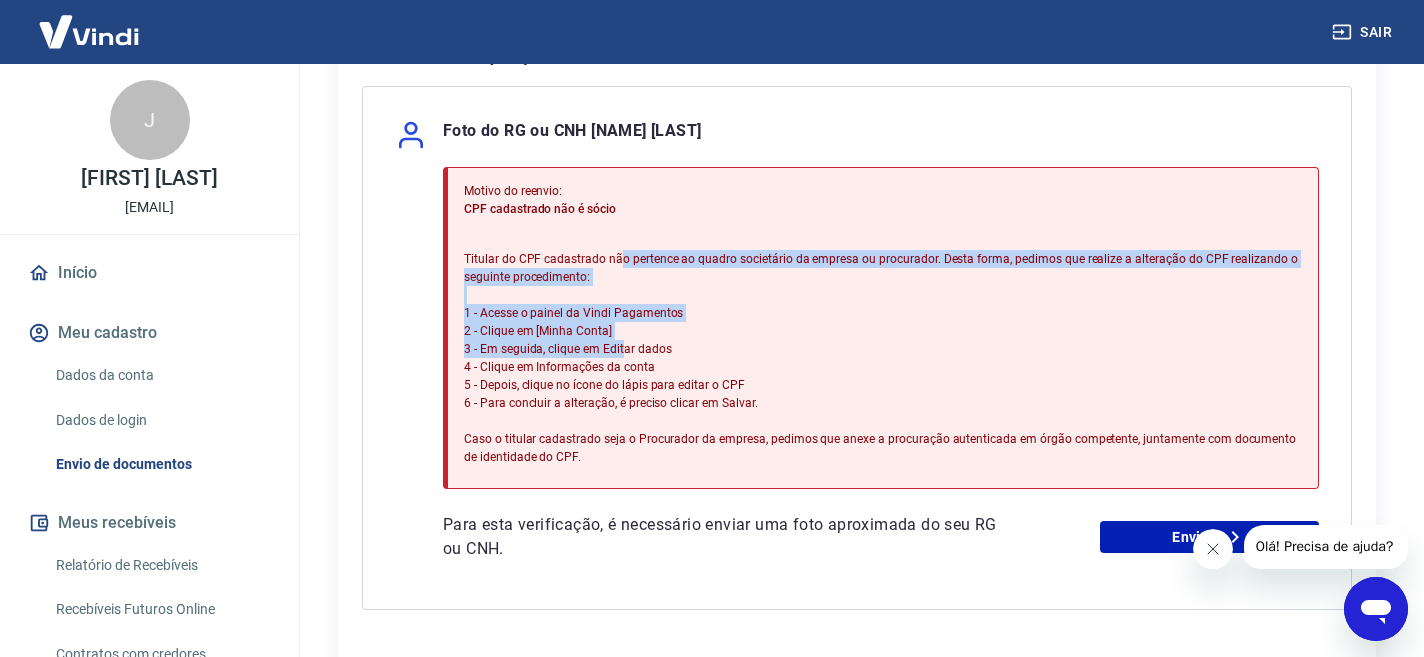 drag, startPoint x: 615, startPoint y: 278, endPoint x: 621, endPoint y: 384, distance: 106.16968 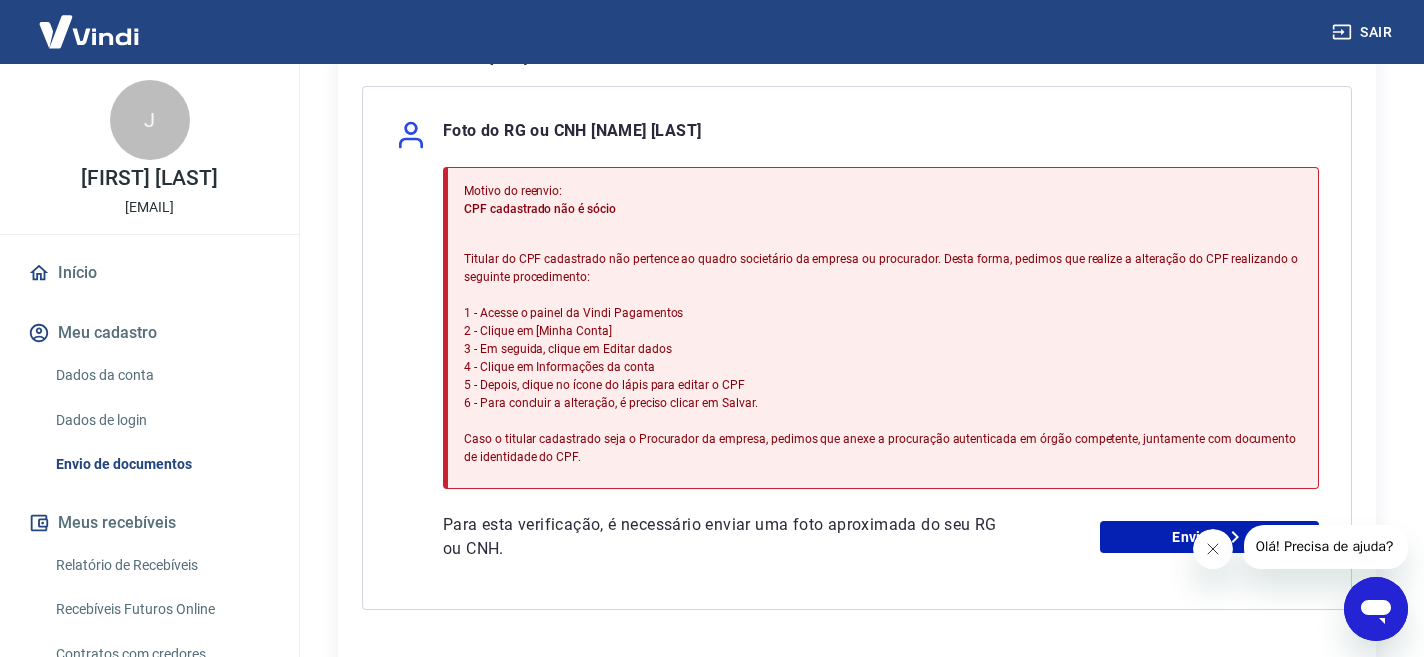 click on "Titular do CPF cadastrado não pertence ao quadro societário da empresa ou procurador. Desta forma, pedimos que realize a alteração do CPF realizando o seguinte procedimento:
1 - Acesse o painel da Vindi Pagamentos
2 - Clique em [Minha Conta]
3 - Em seguida, clique em Editar dados
4 - Clique em Informações da conta
5 - Depois, clique no ícone do lápis para editar o CPF
6 - Para concluir a alteração, é preciso clicar em Salvar.
Caso o titular cadastrado seja o Procurador da empresa, pedimos que anexe a procuração autenticada em órgão competente, juntamente com documento de identidade do CPF." at bounding box center (883, 358) 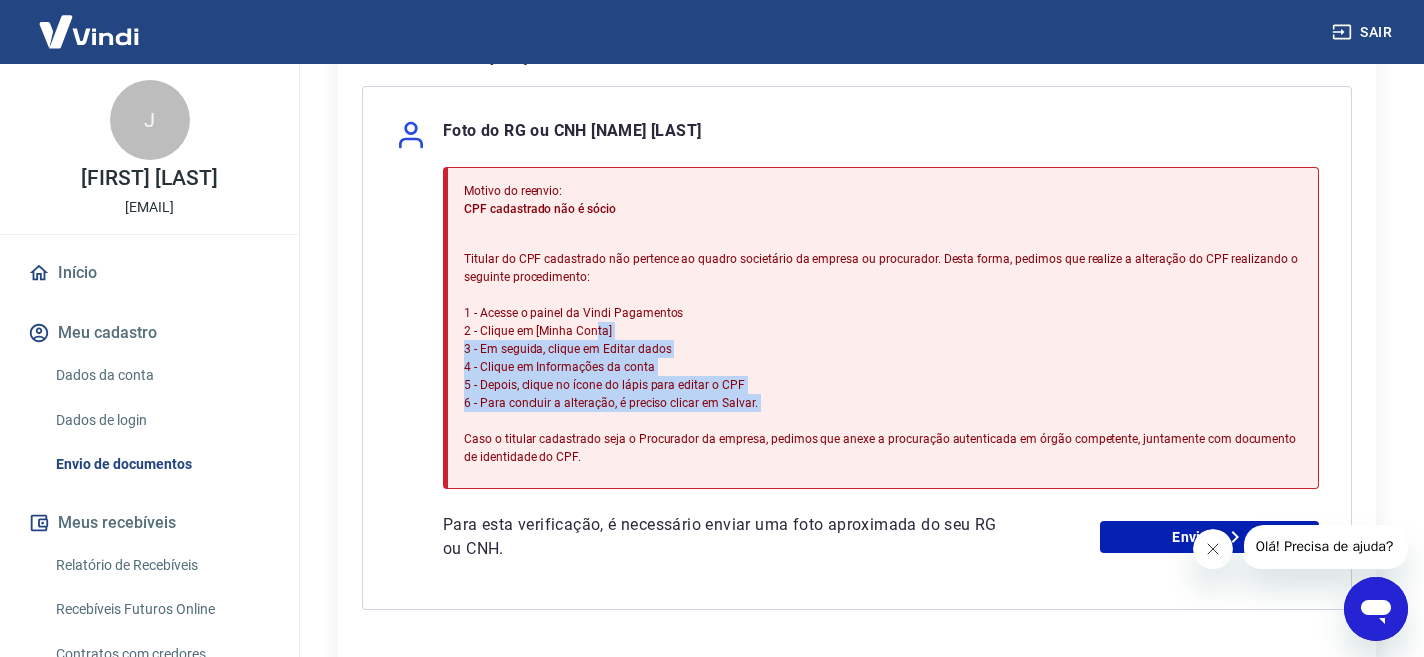 drag, startPoint x: 593, startPoint y: 352, endPoint x: 617, endPoint y: 448, distance: 98.95454 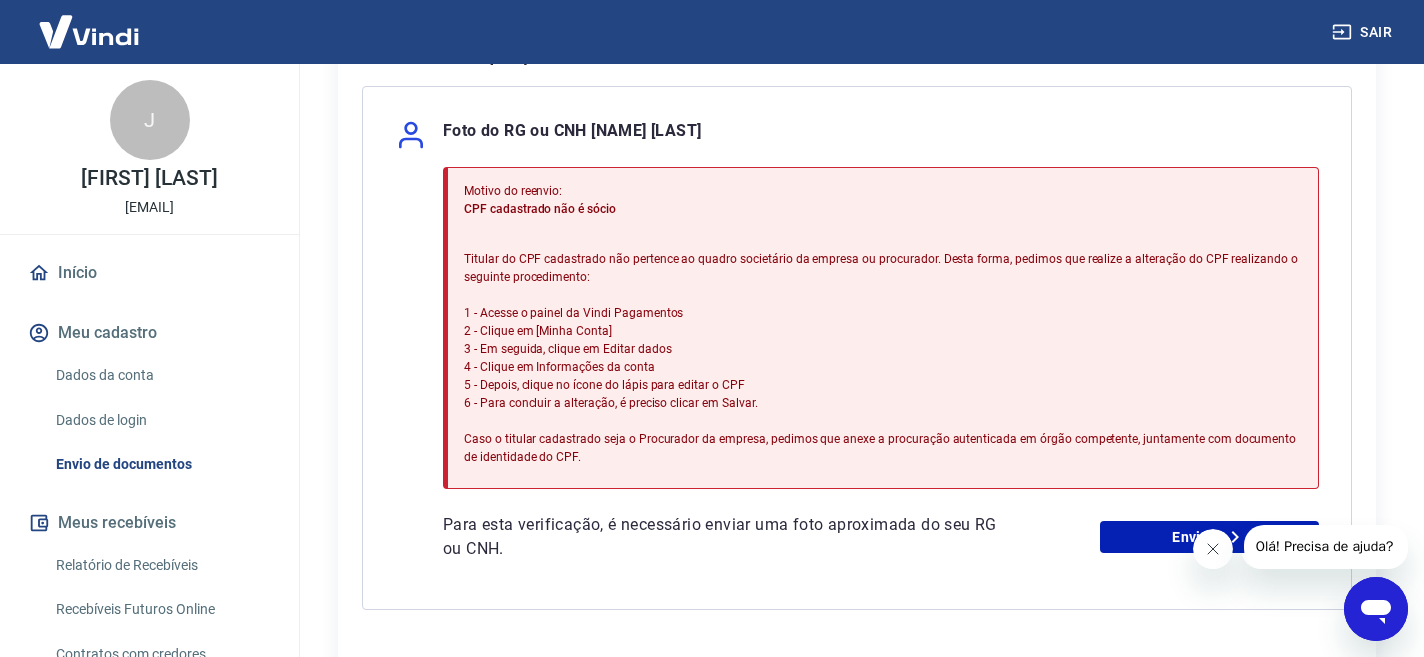 click on "Titular do CPF cadastrado não pertence ao quadro societário da empresa ou procurador. Desta forma, pedimos que realize a alteração do CPF realizando o seguinte procedimento:
1 - Acesse o painel da Vindi Pagamentos
2 - Clique em [Minha Conta]
3 - Em seguida, clique em Editar dados
4 - Clique em Informações da conta
5 - Depois, clique no ícone do lápis para editar o CPF
6 - Para concluir a alteração, é preciso clicar em Salvar.
Caso o titular cadastrado seja o Procurador da empresa, pedimos que anexe a procuração autenticada em órgão competente, juntamente com documento de identidade do CPF." at bounding box center (883, 358) 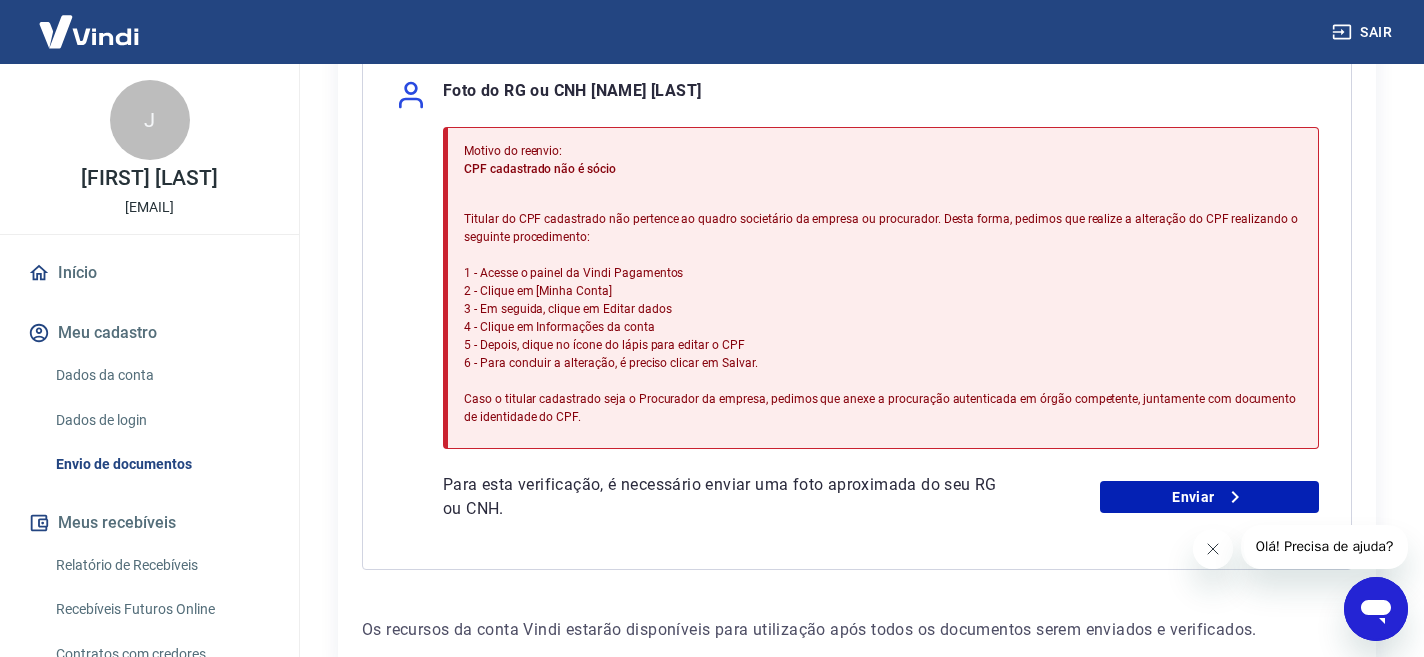 scroll, scrollTop: 497, scrollLeft: 0, axis: vertical 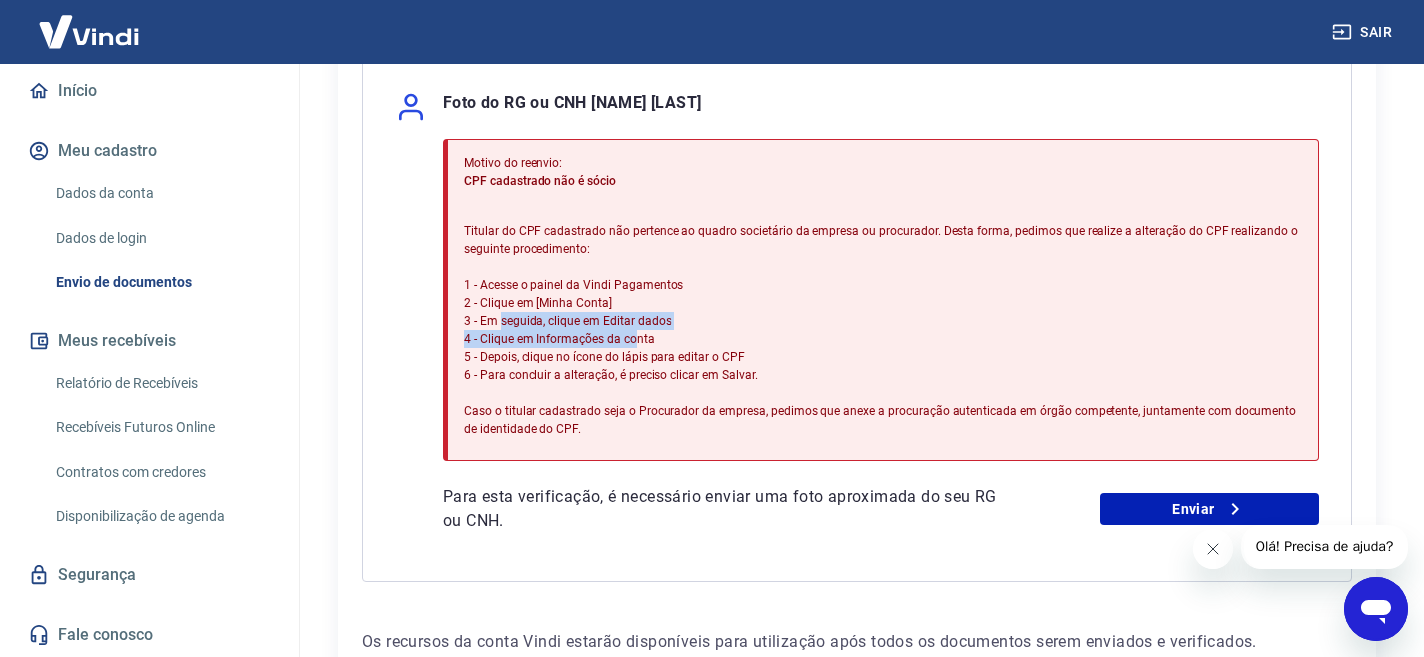 drag, startPoint x: 500, startPoint y: 343, endPoint x: 632, endPoint y: 354, distance: 132.45753 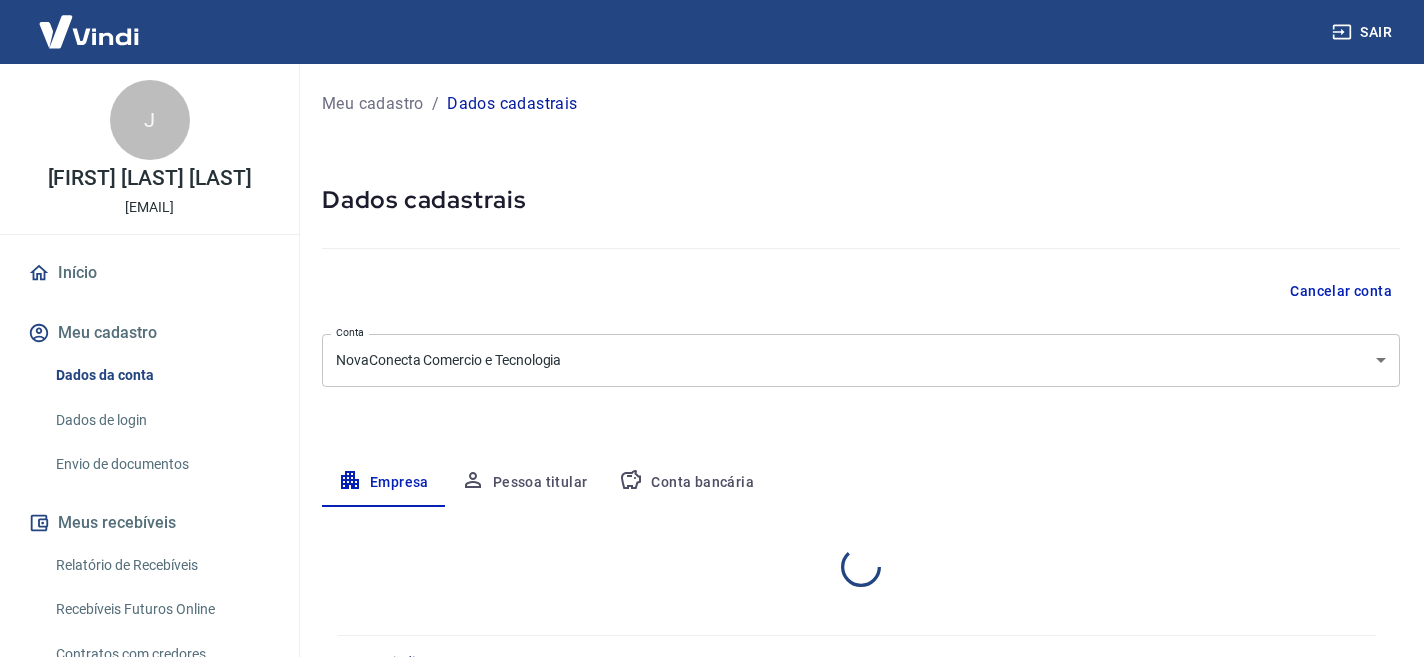 scroll, scrollTop: 0, scrollLeft: 0, axis: both 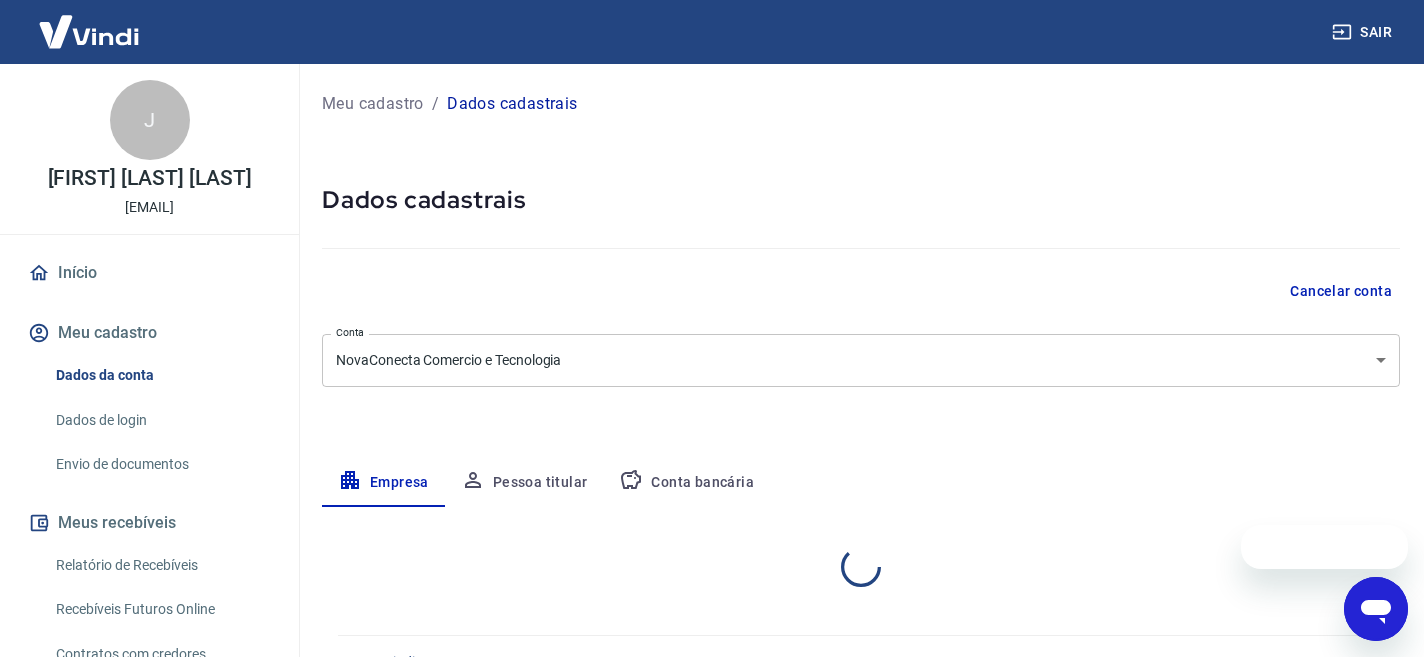 select on "SP" 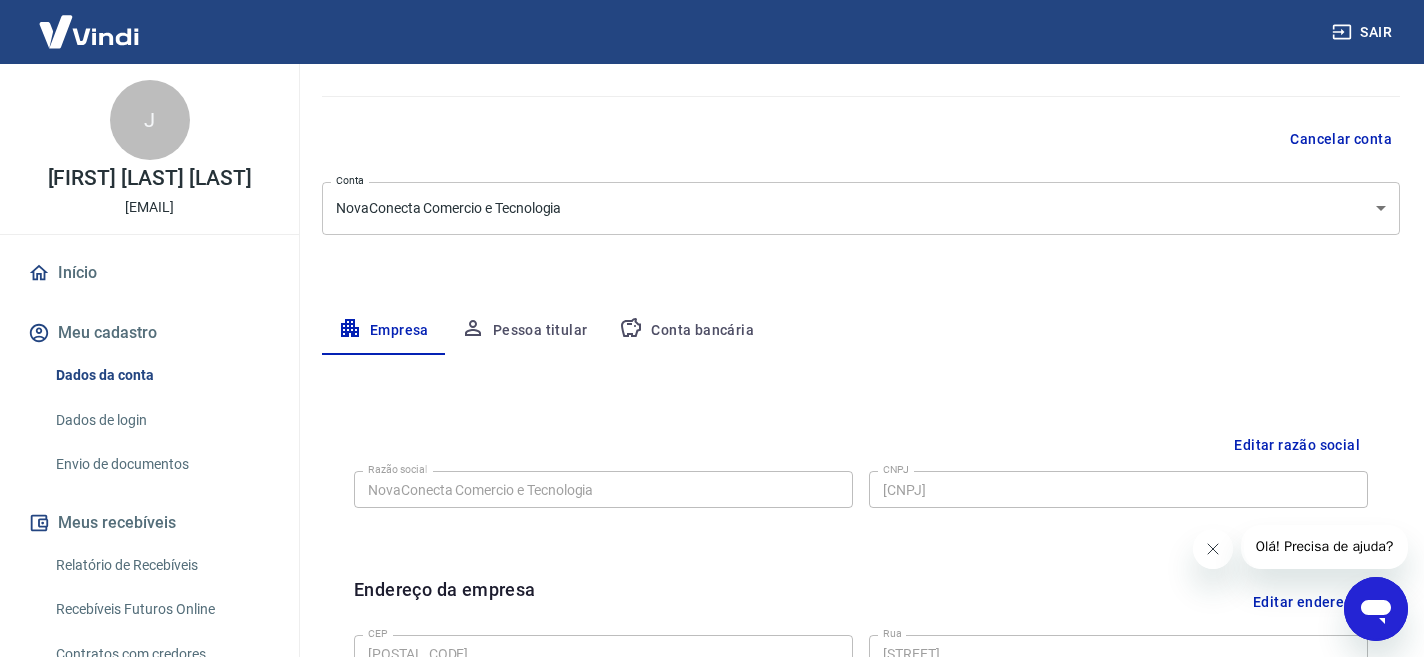 click on "Pessoa titular" at bounding box center (524, 331) 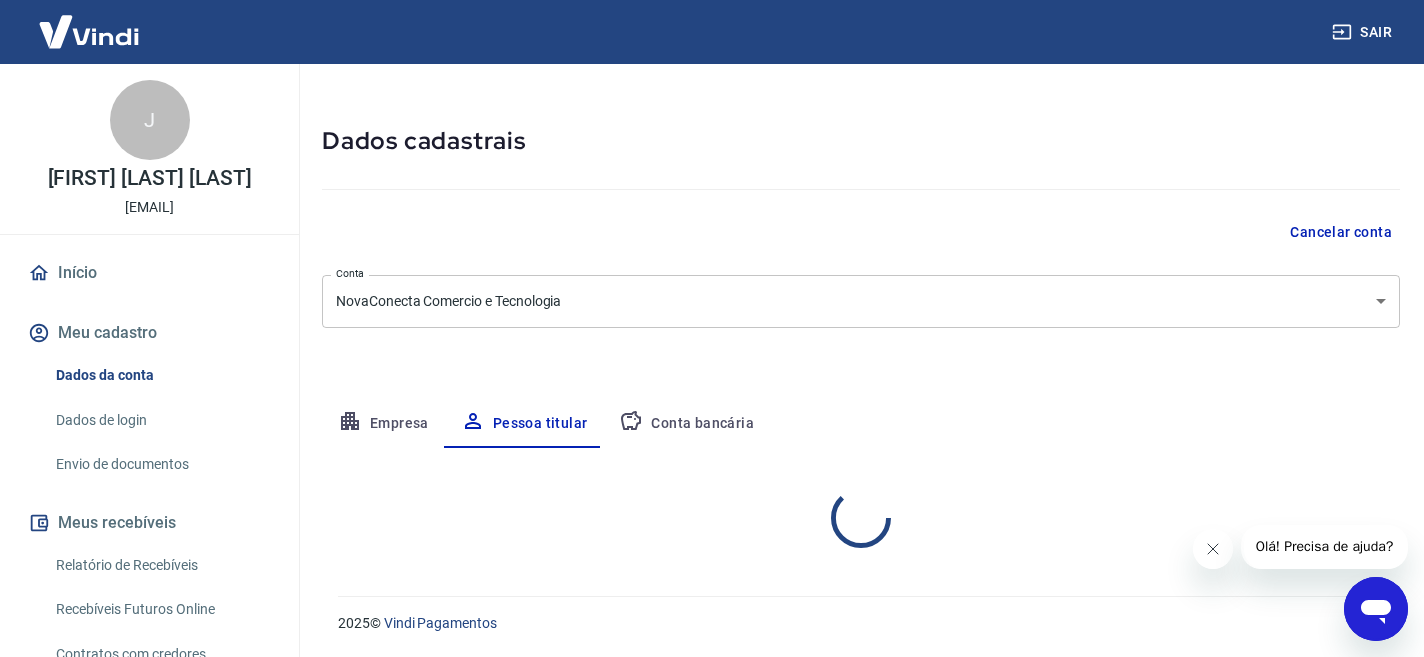 scroll, scrollTop: 143, scrollLeft: 0, axis: vertical 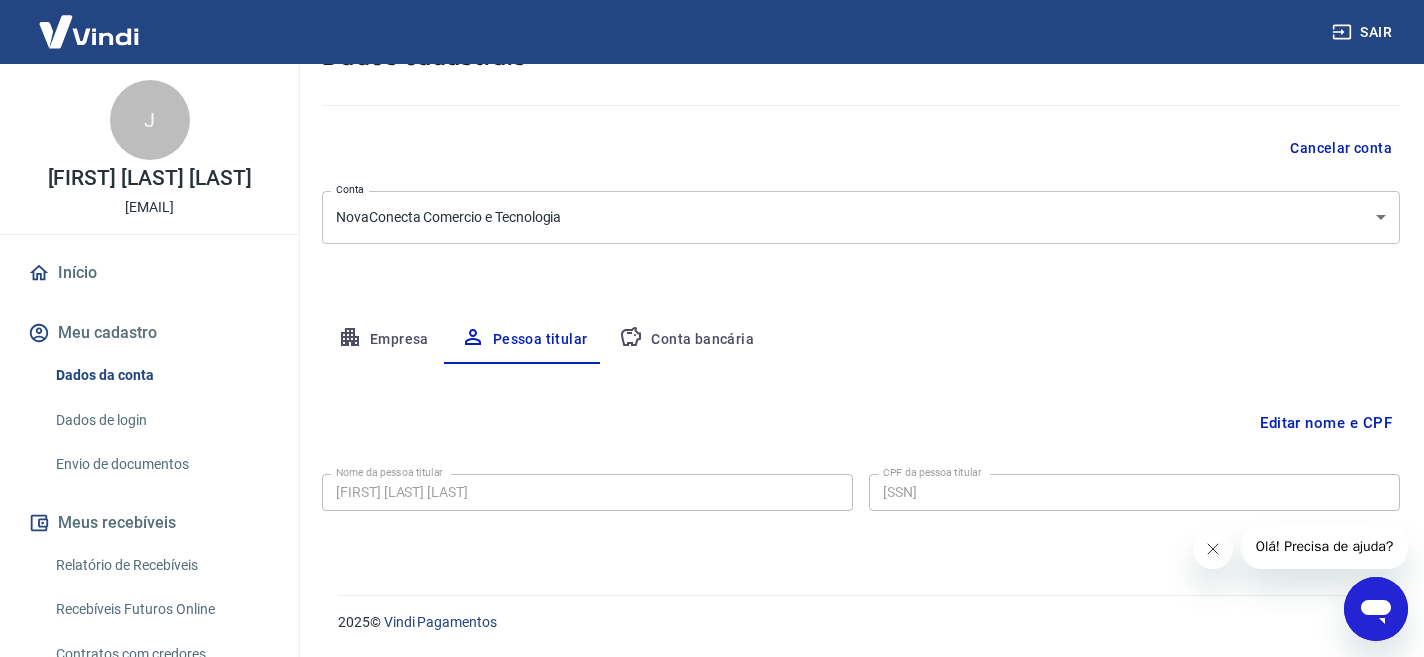 click on "Editar nome e CPF" at bounding box center [1326, 423] 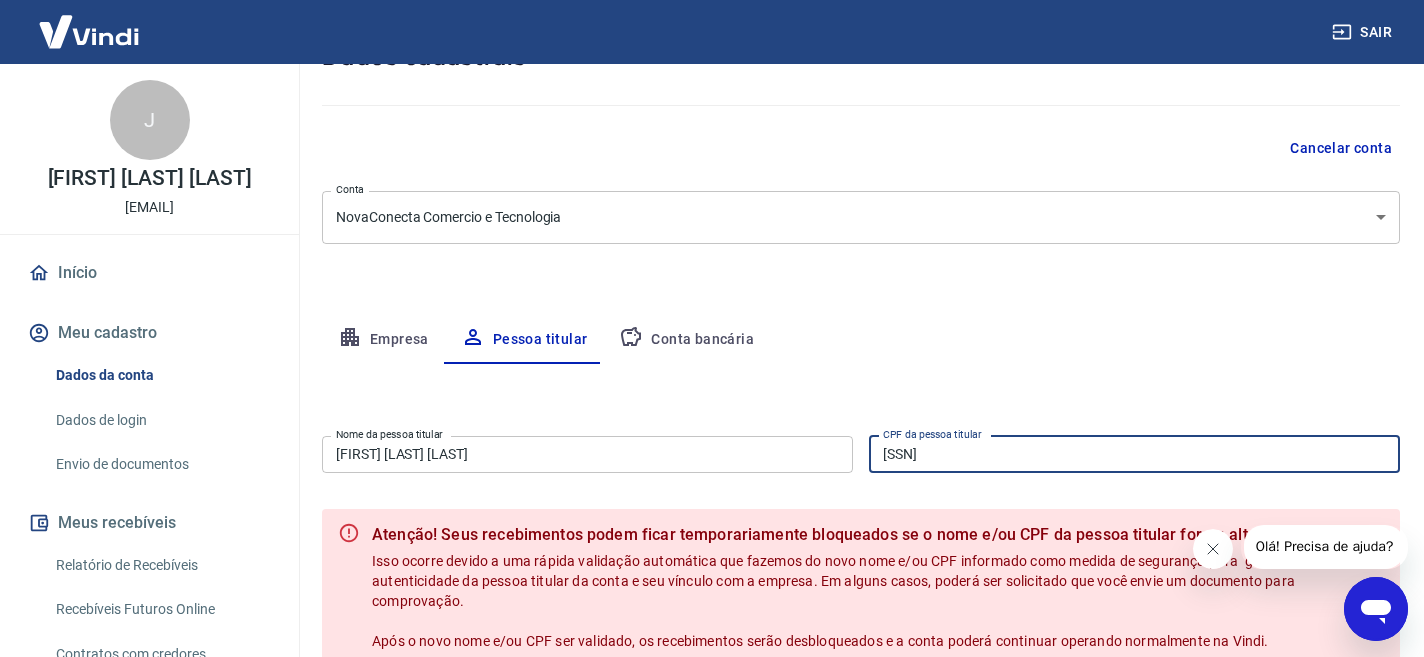 drag, startPoint x: 1054, startPoint y: 444, endPoint x: 1019, endPoint y: 463, distance: 39.824615 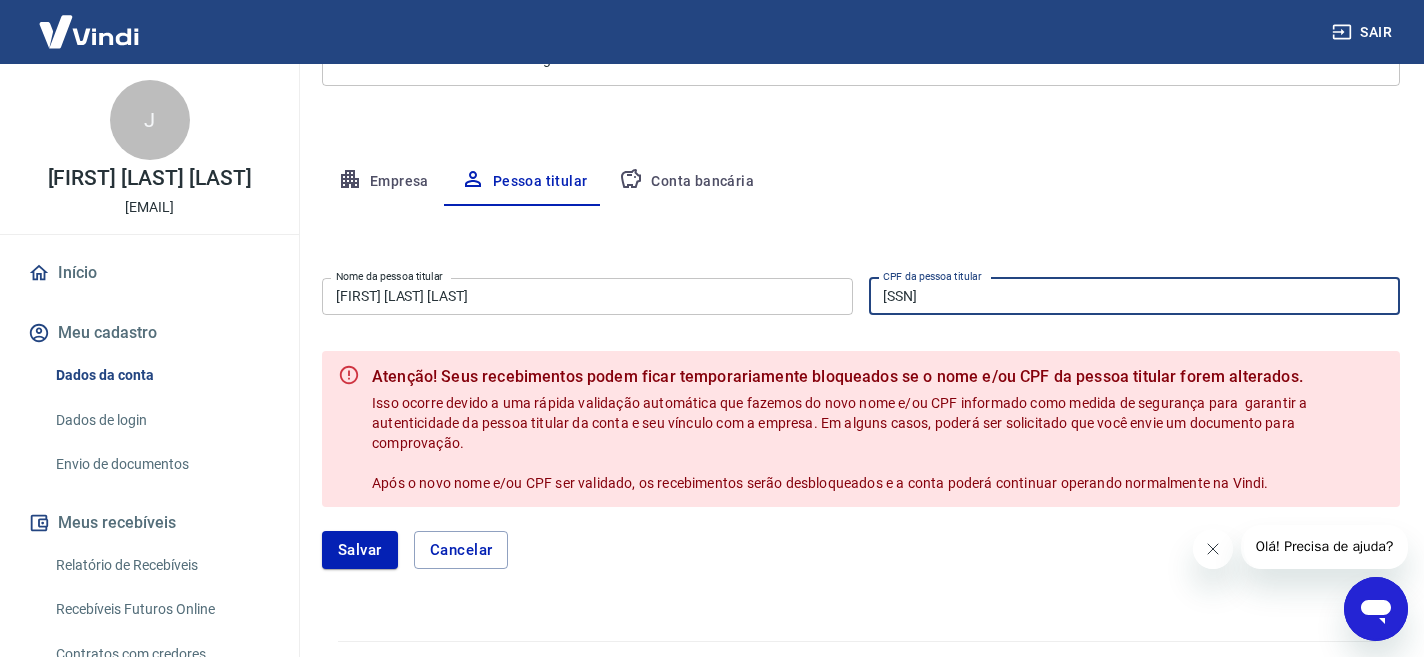 scroll, scrollTop: 347, scrollLeft: 0, axis: vertical 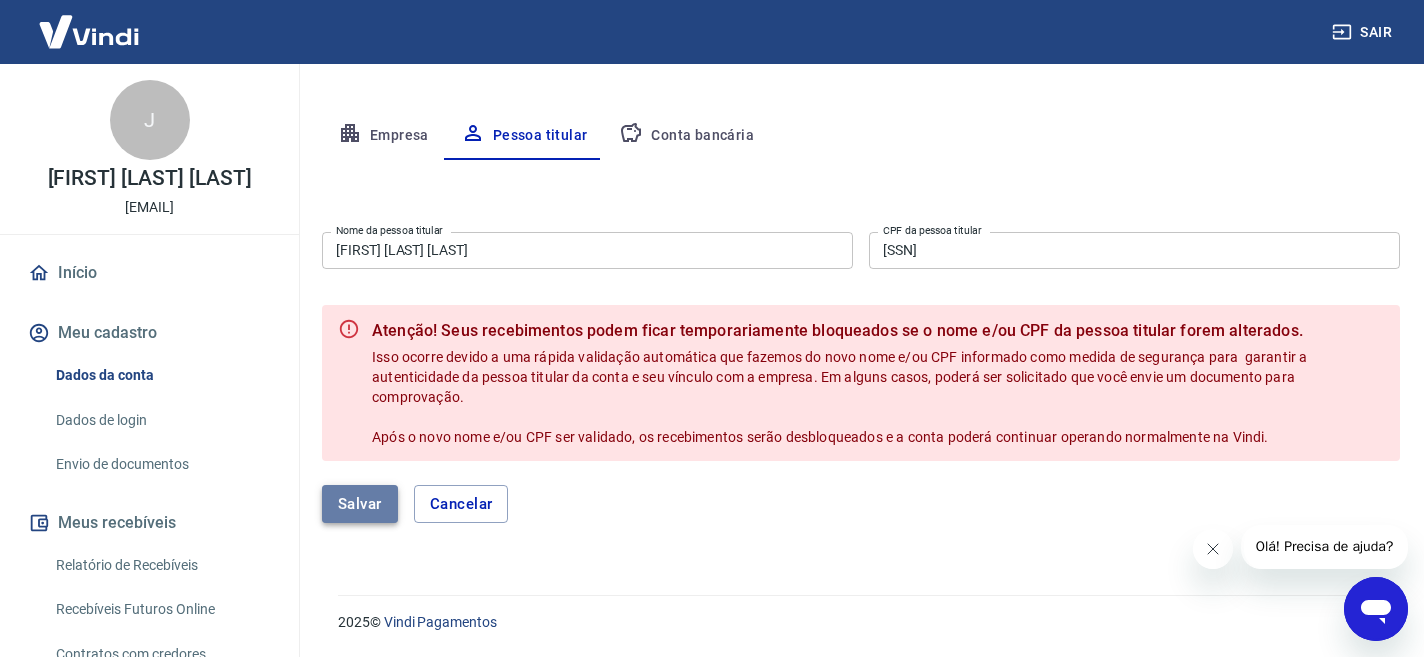 click on "Salvar" at bounding box center [360, 504] 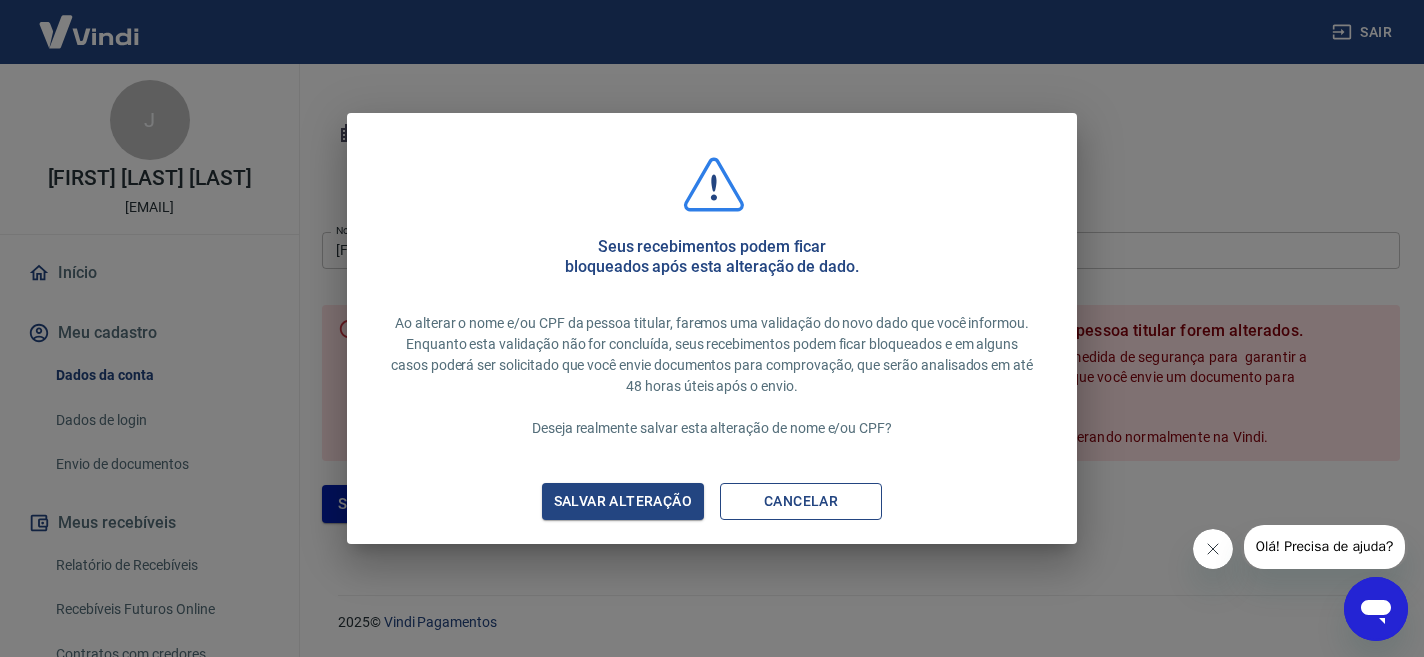 click on "Cancelar" at bounding box center (801, 501) 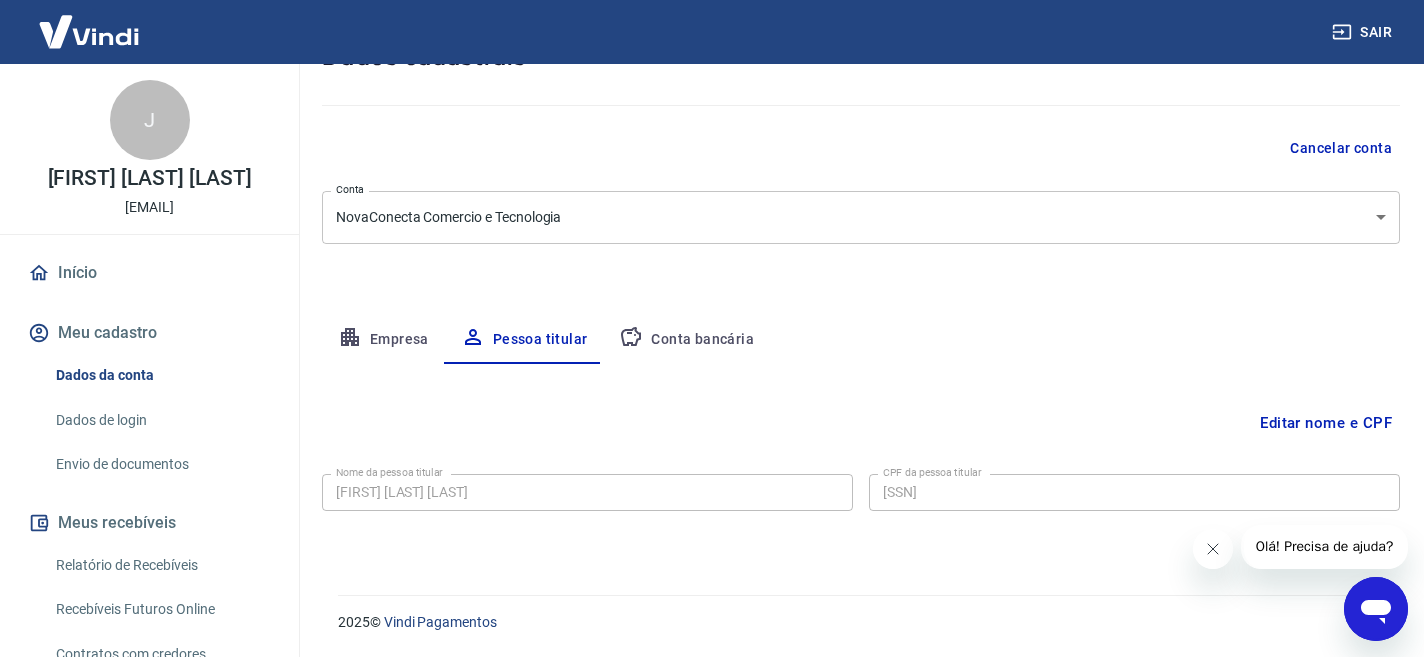 type on "609.678.310-40" 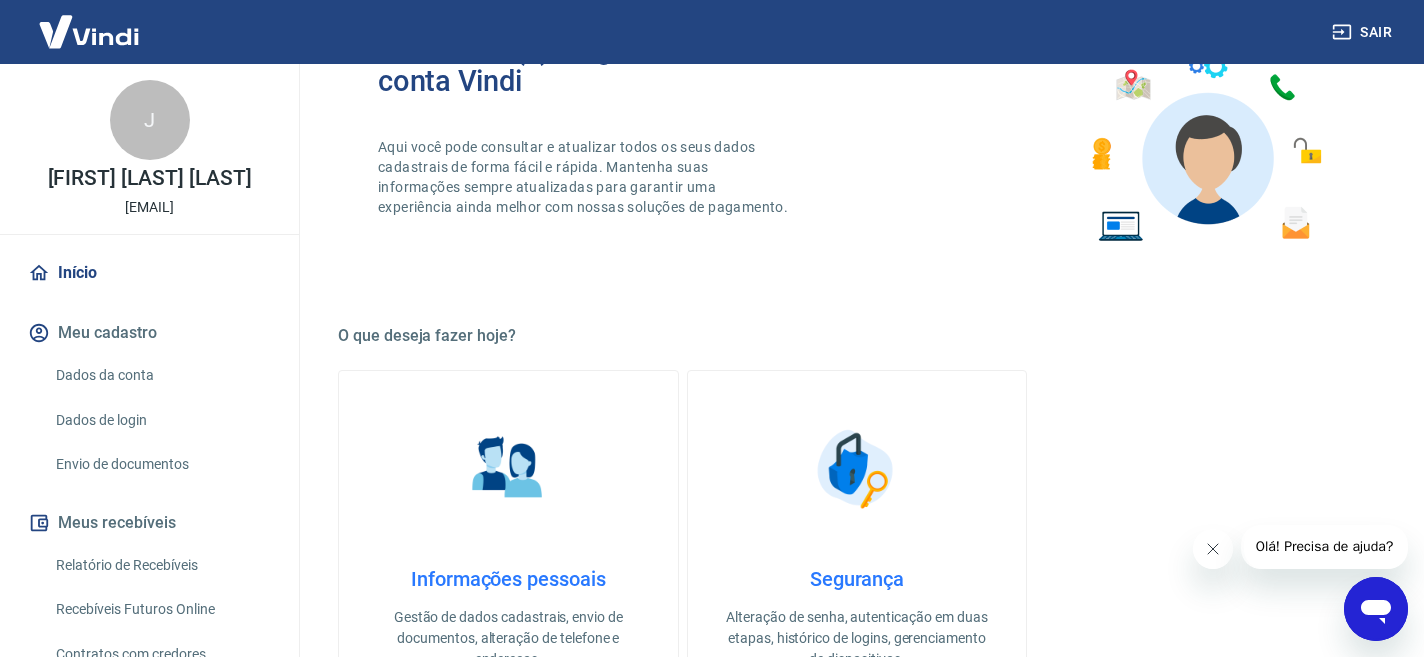 scroll, scrollTop: 0, scrollLeft: 0, axis: both 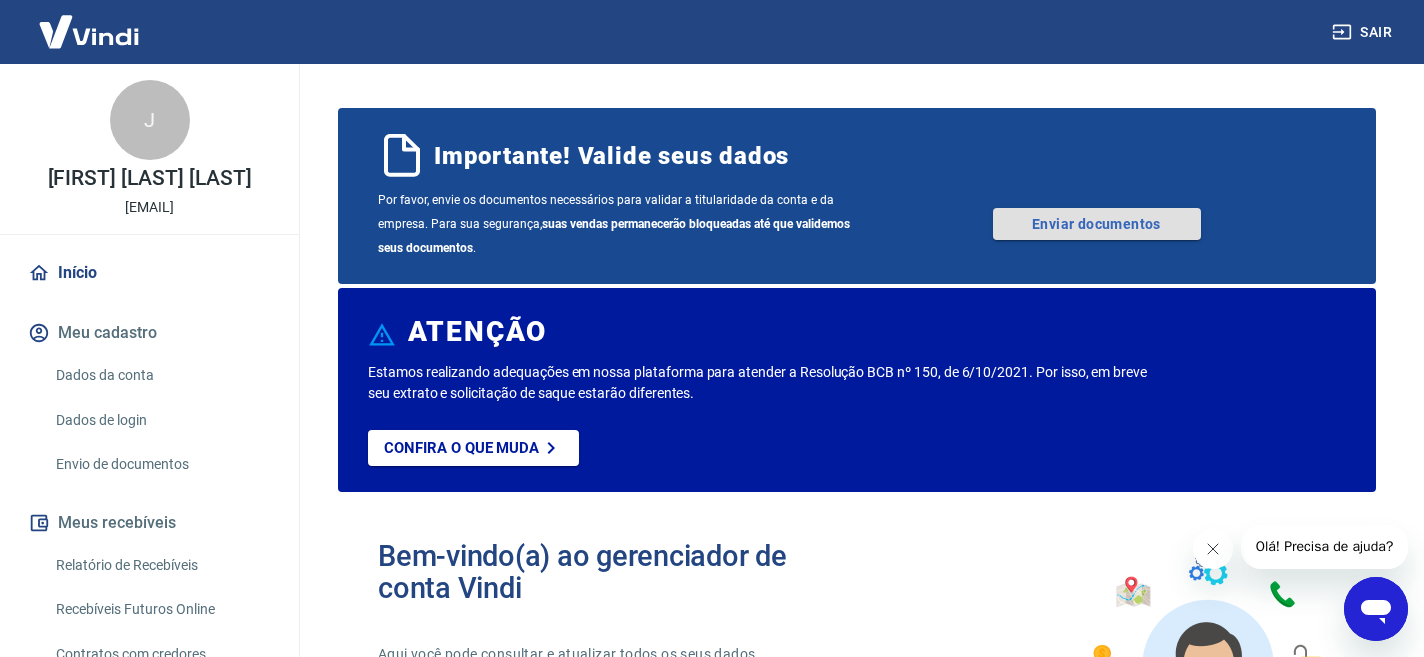 click on "Enviar documentos" at bounding box center (1097, 224) 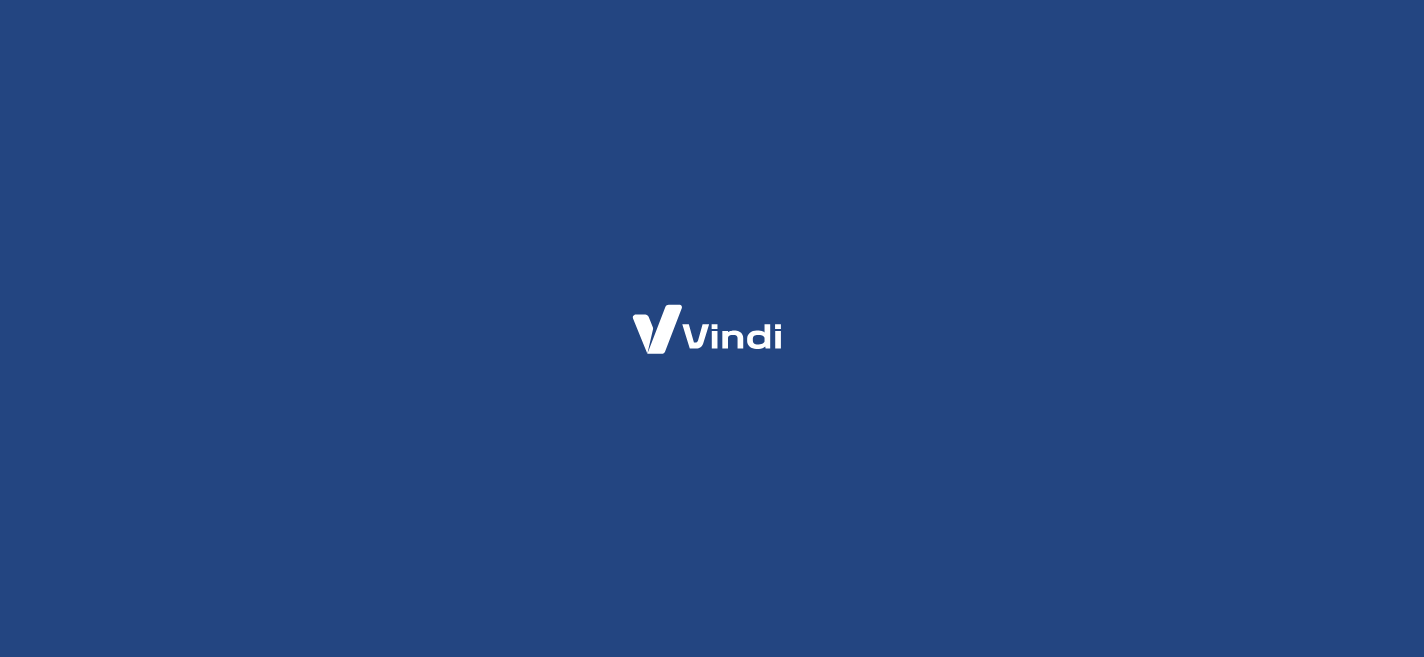 scroll, scrollTop: 0, scrollLeft: 0, axis: both 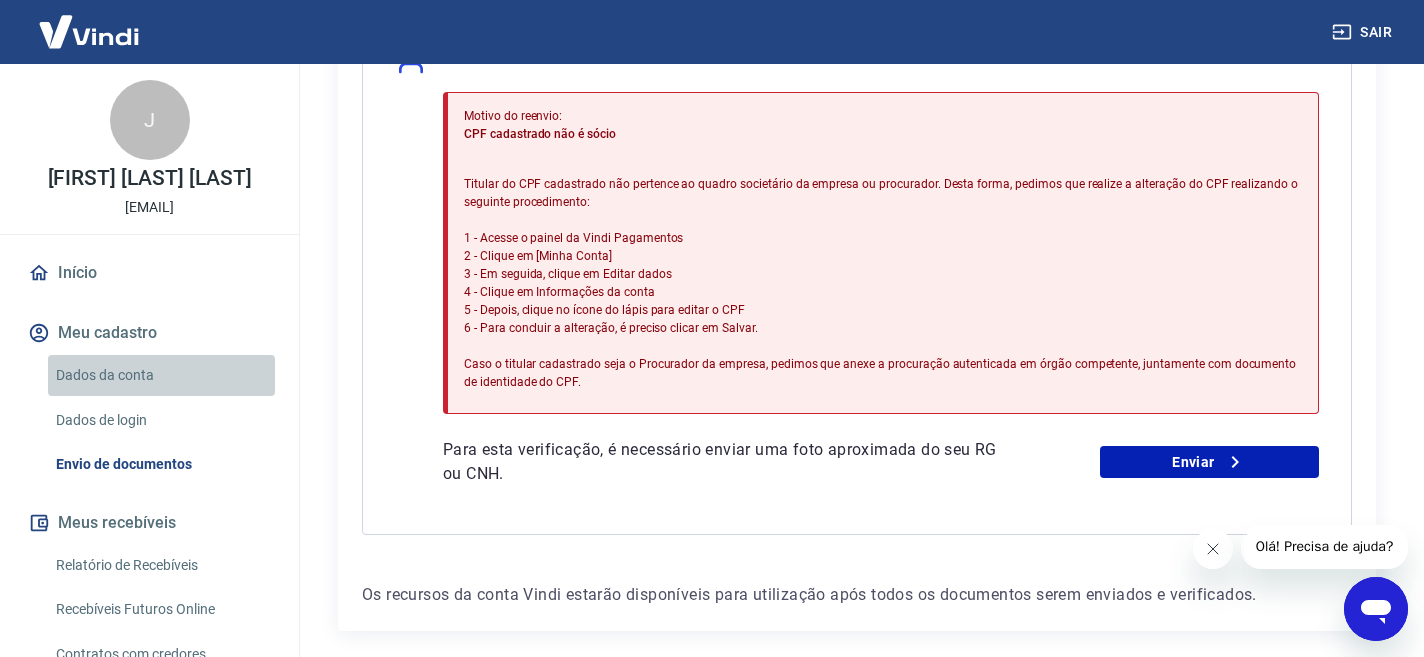 click on "Dados da conta" at bounding box center (161, 375) 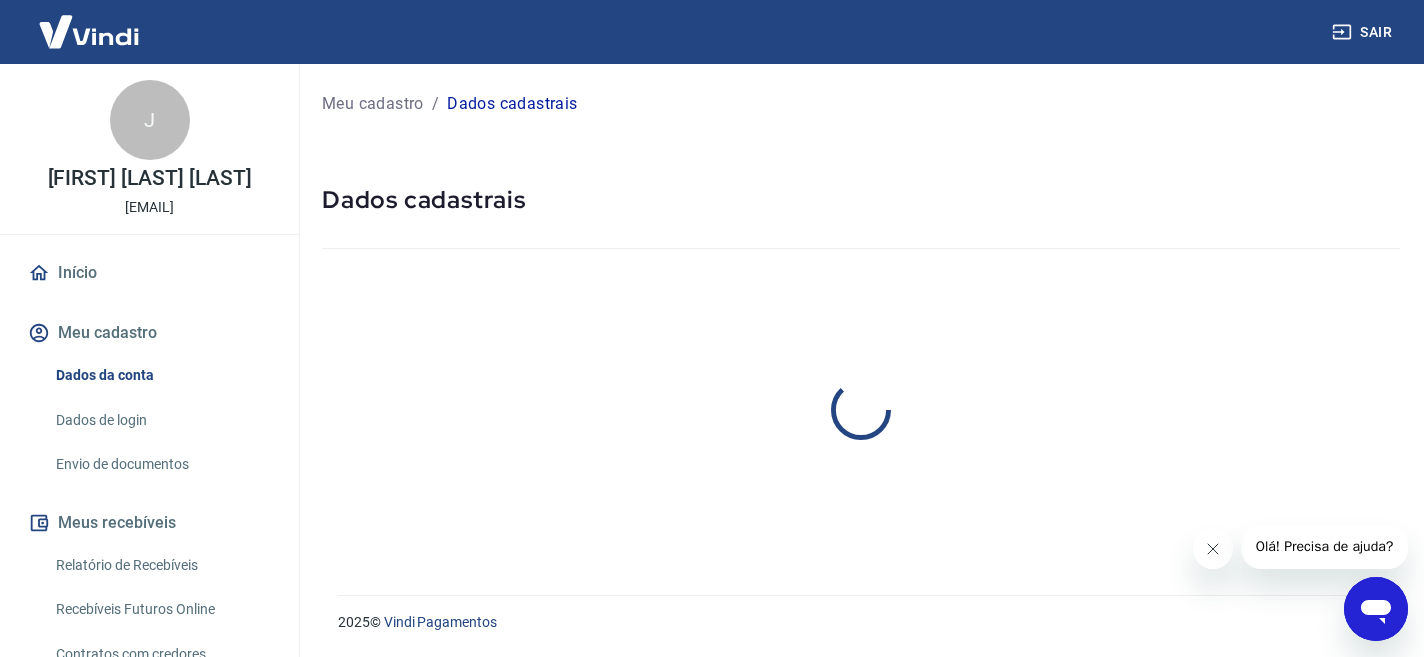 select on "SP" 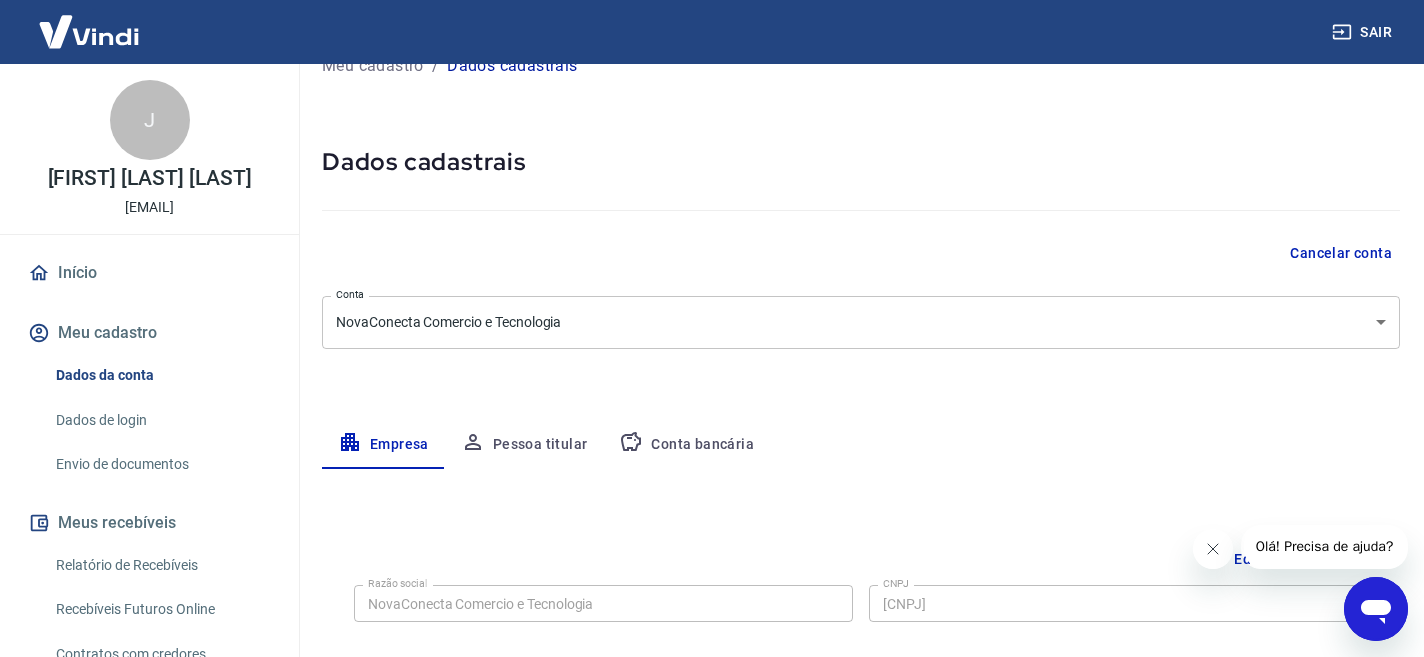 scroll, scrollTop: 59, scrollLeft: 0, axis: vertical 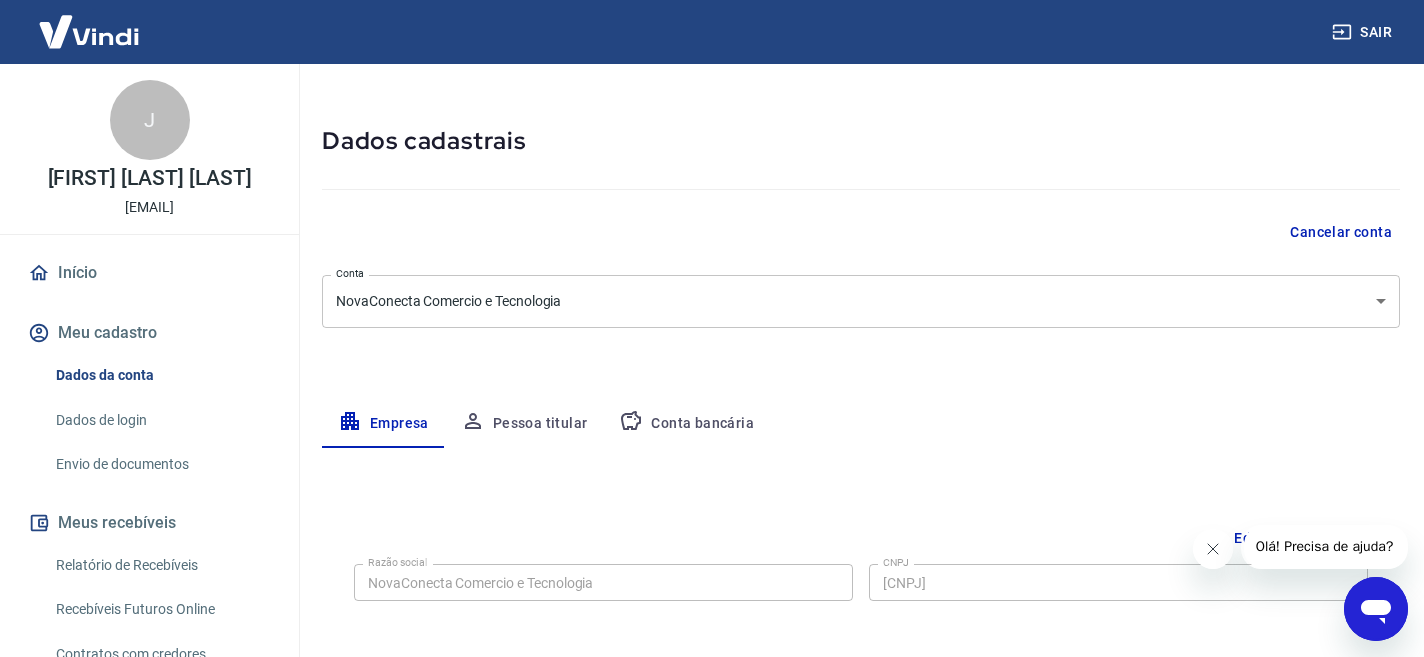 click on "Pessoa titular" at bounding box center [524, 424] 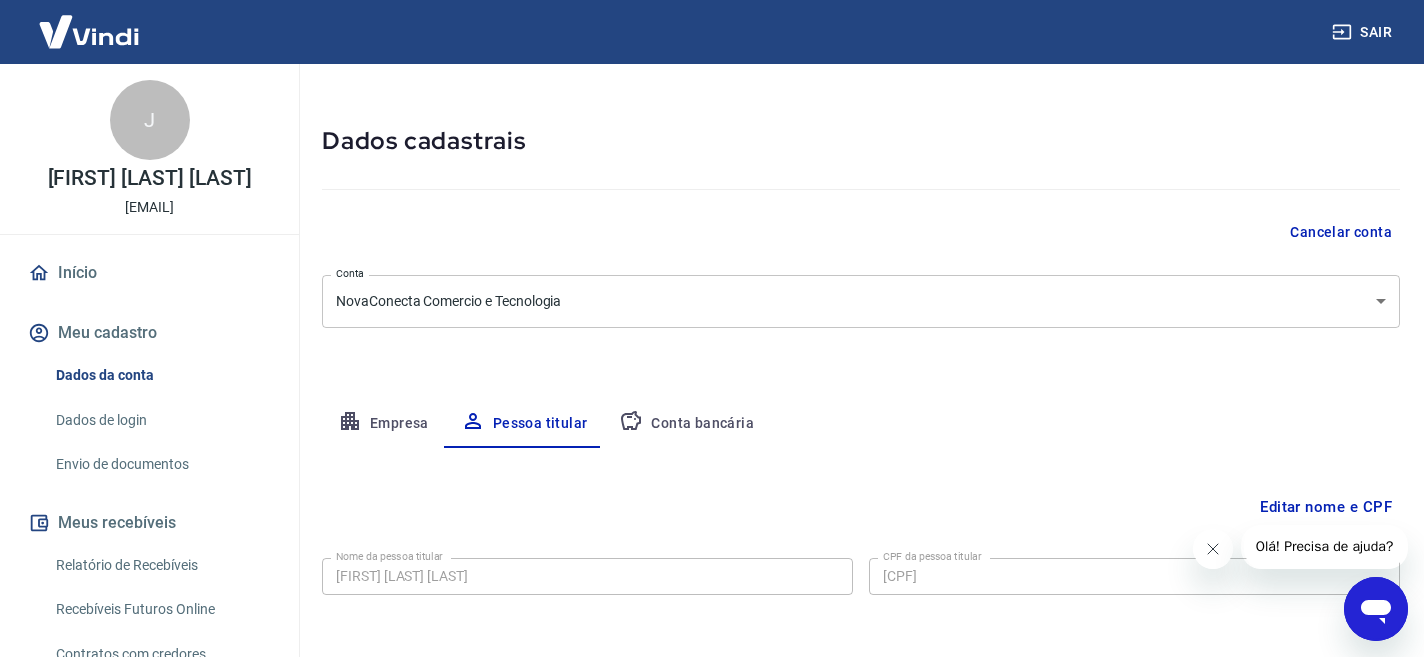 scroll, scrollTop: 143, scrollLeft: 0, axis: vertical 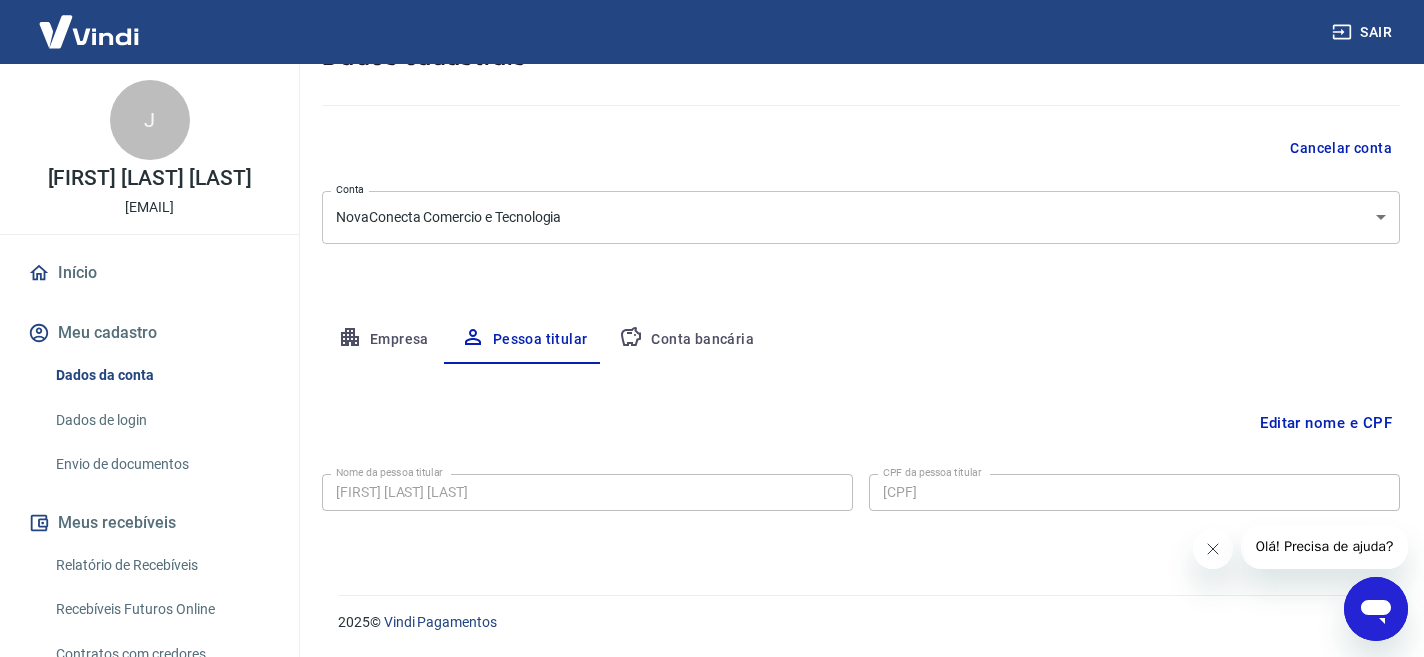 click on "Editar nome e CPF" at bounding box center [1326, 423] 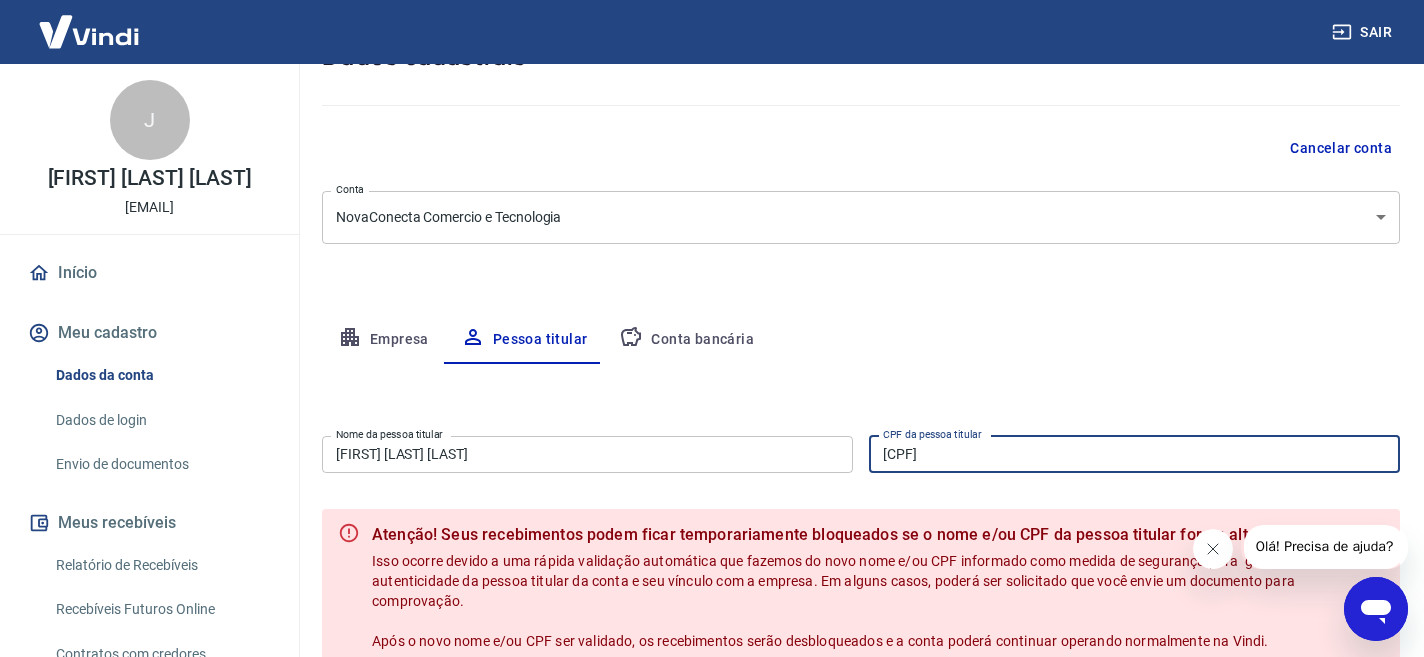 drag, startPoint x: 991, startPoint y: 459, endPoint x: 822, endPoint y: 459, distance: 169 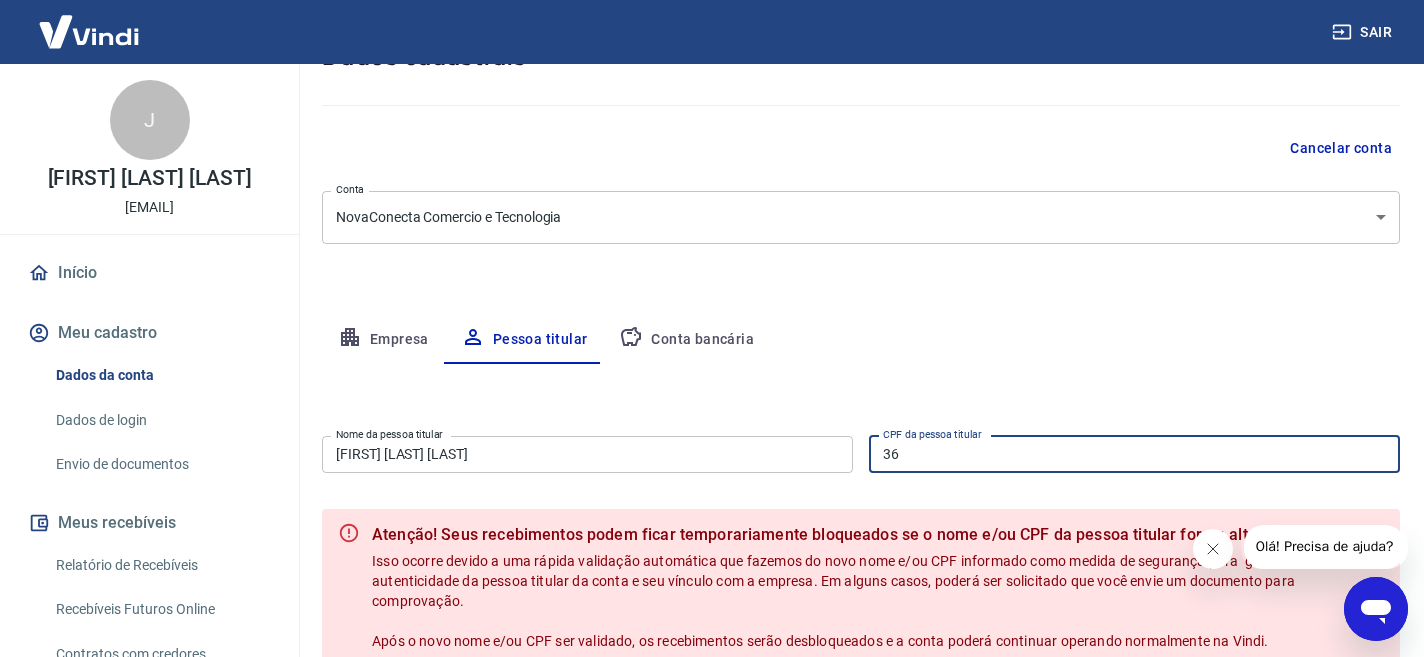 type on "368.364.958-59" 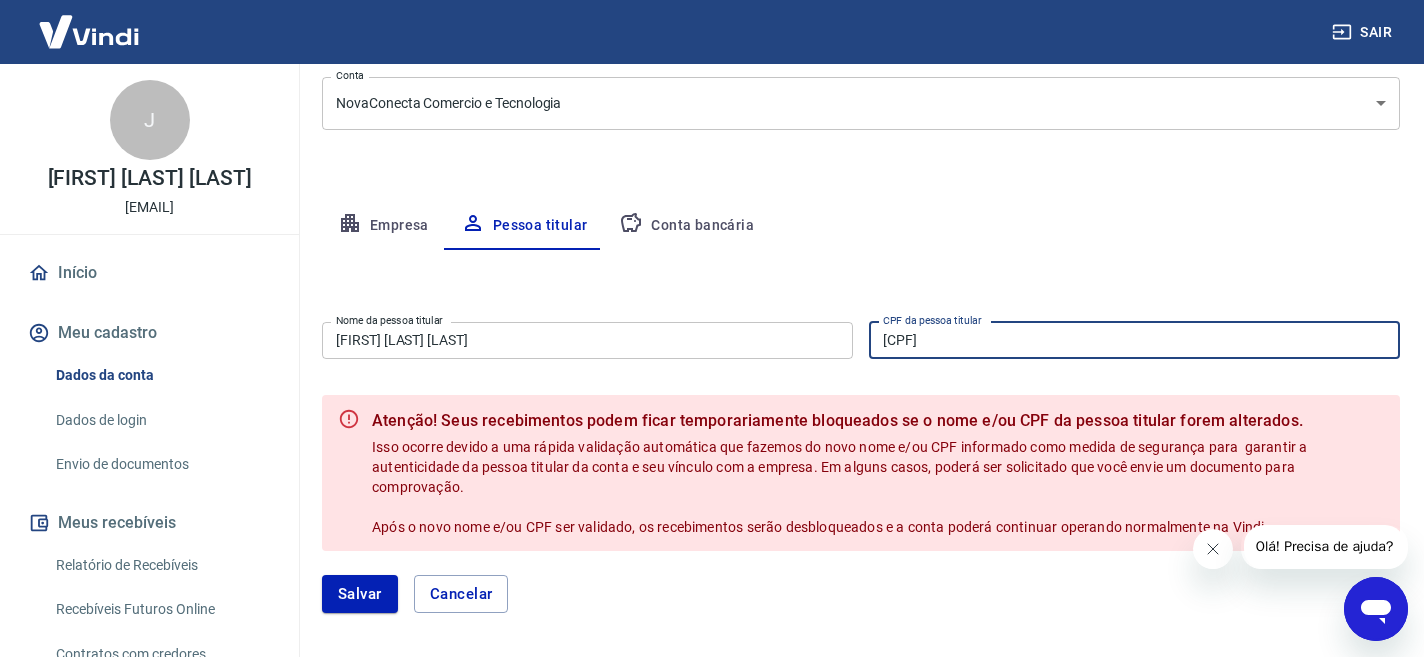 scroll, scrollTop: 347, scrollLeft: 0, axis: vertical 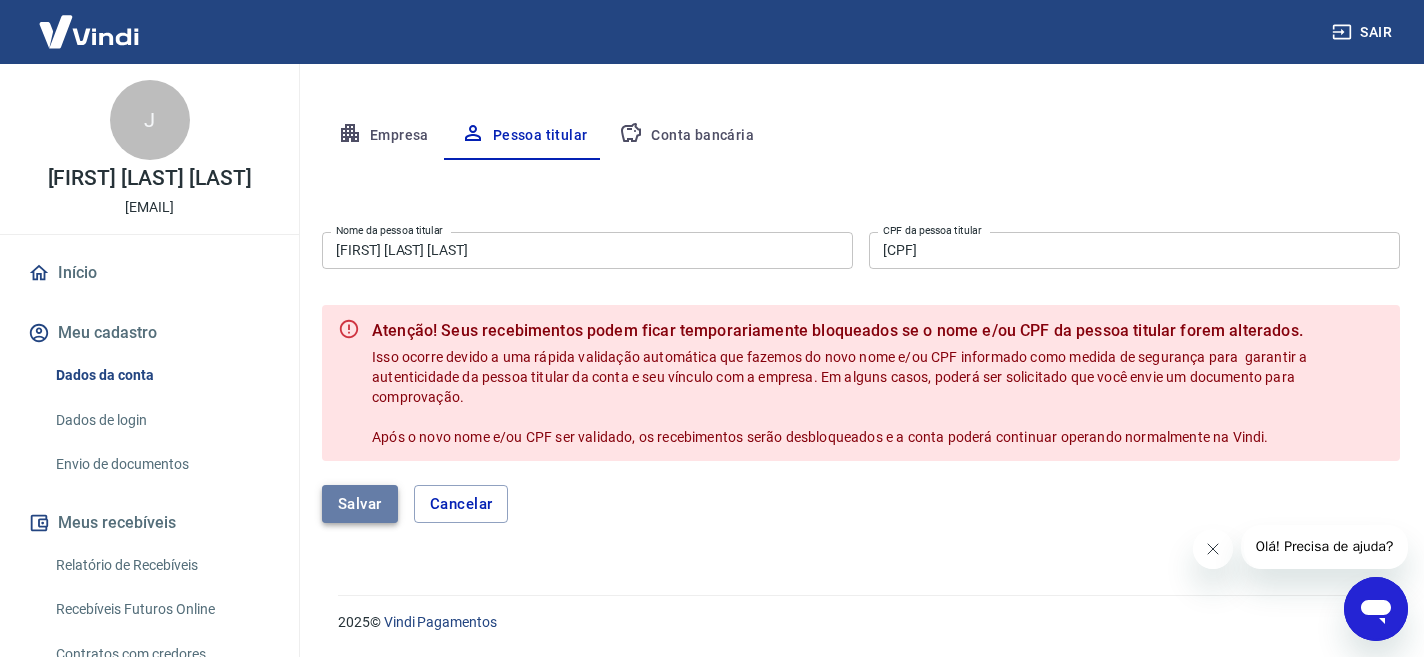 click on "Salvar" at bounding box center (360, 504) 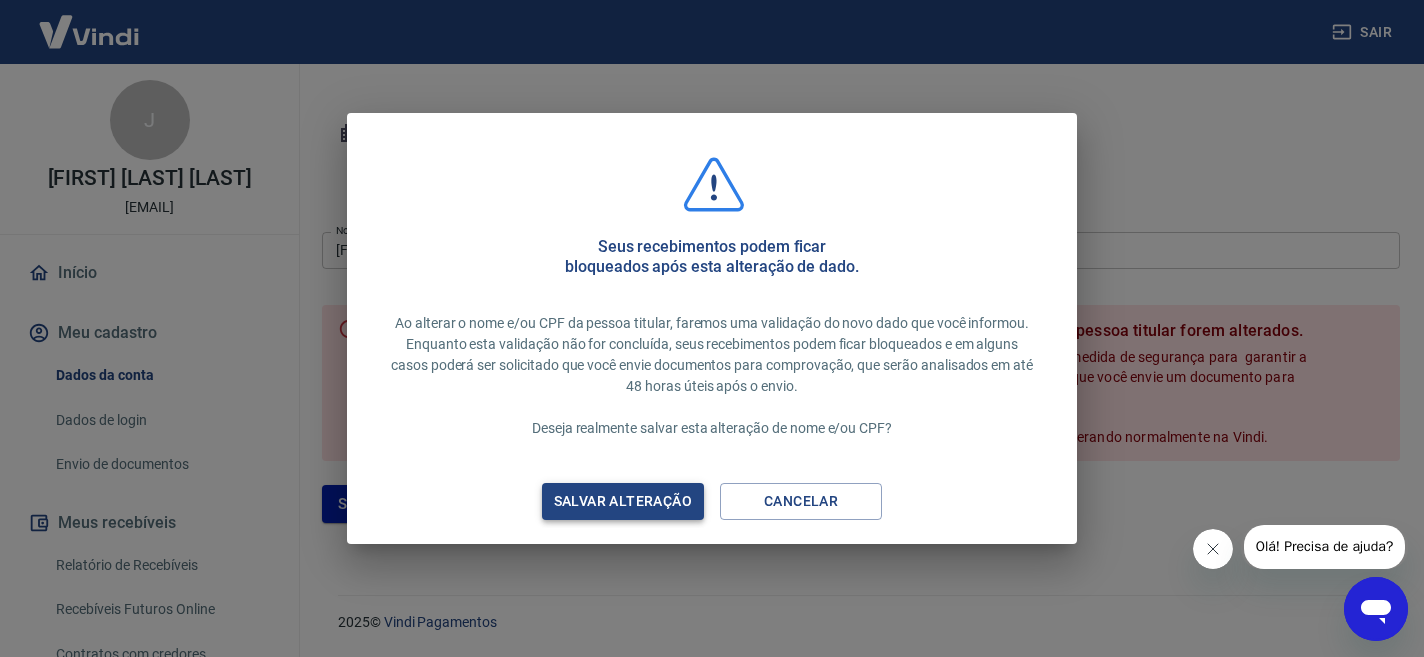 click on "Salvar alteração" at bounding box center (623, 501) 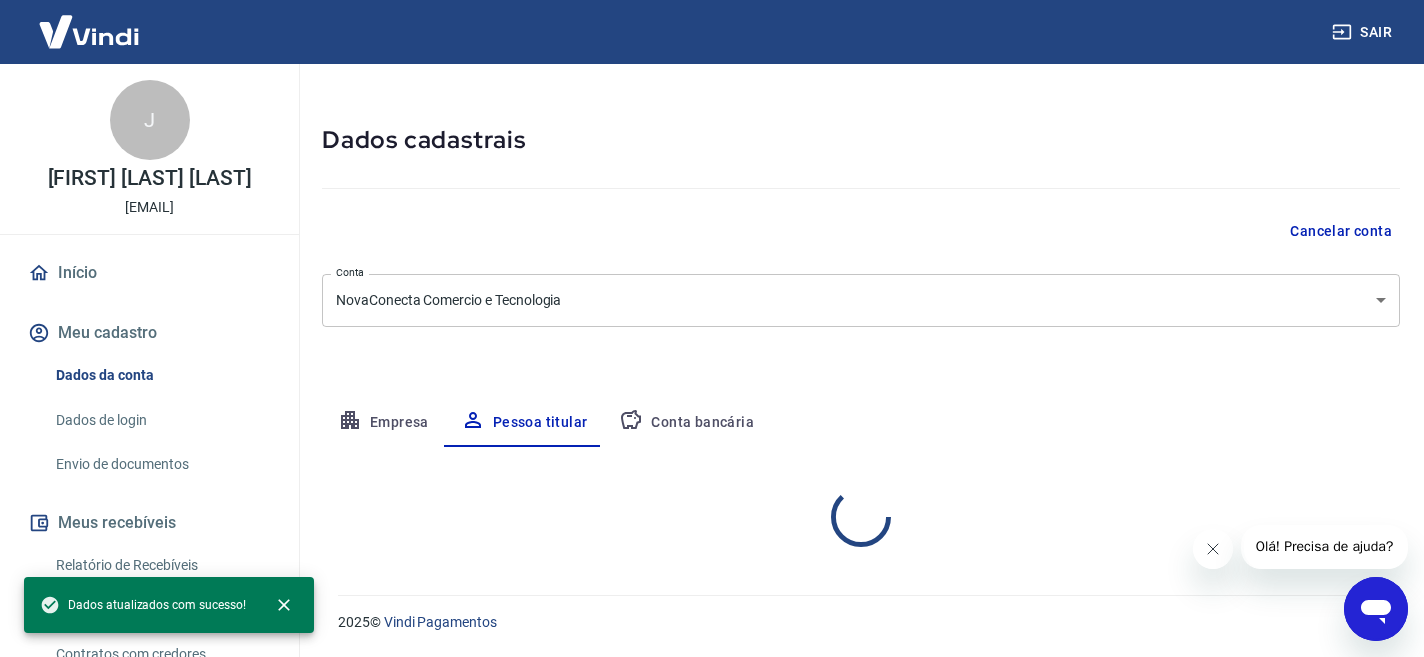 scroll, scrollTop: 143, scrollLeft: 0, axis: vertical 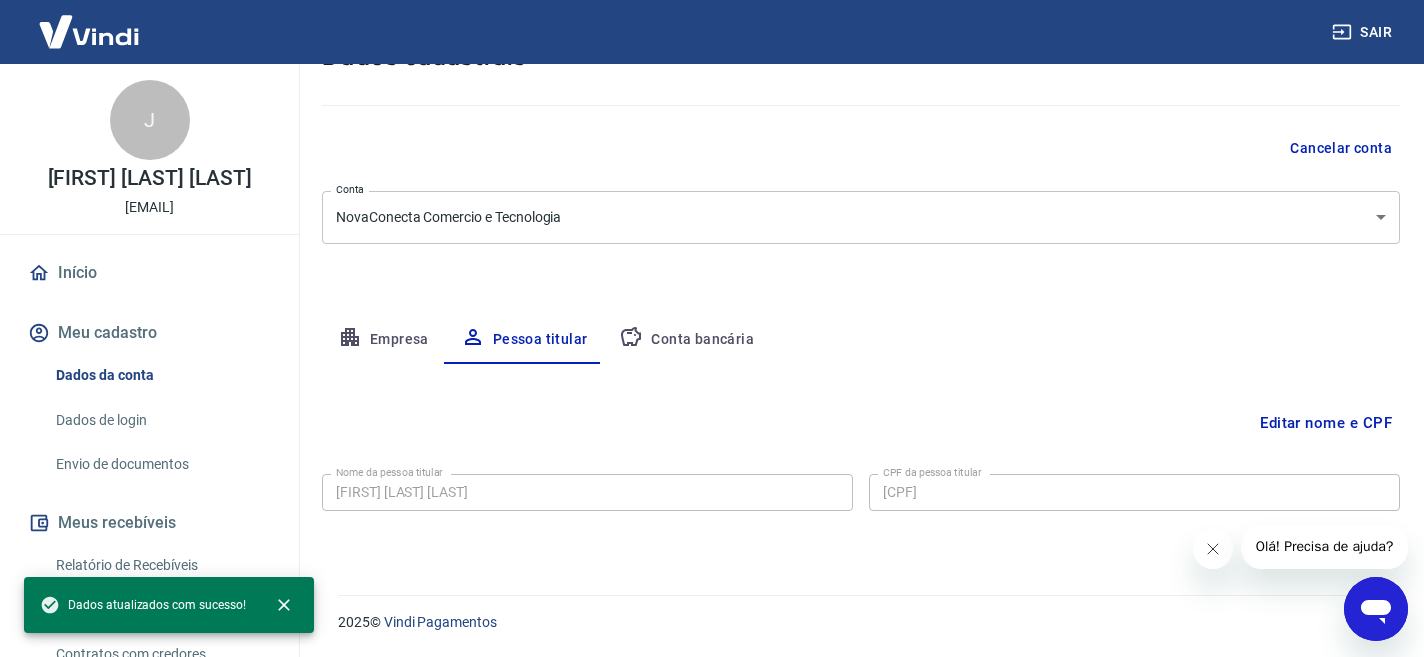 click on "Início" at bounding box center [149, 273] 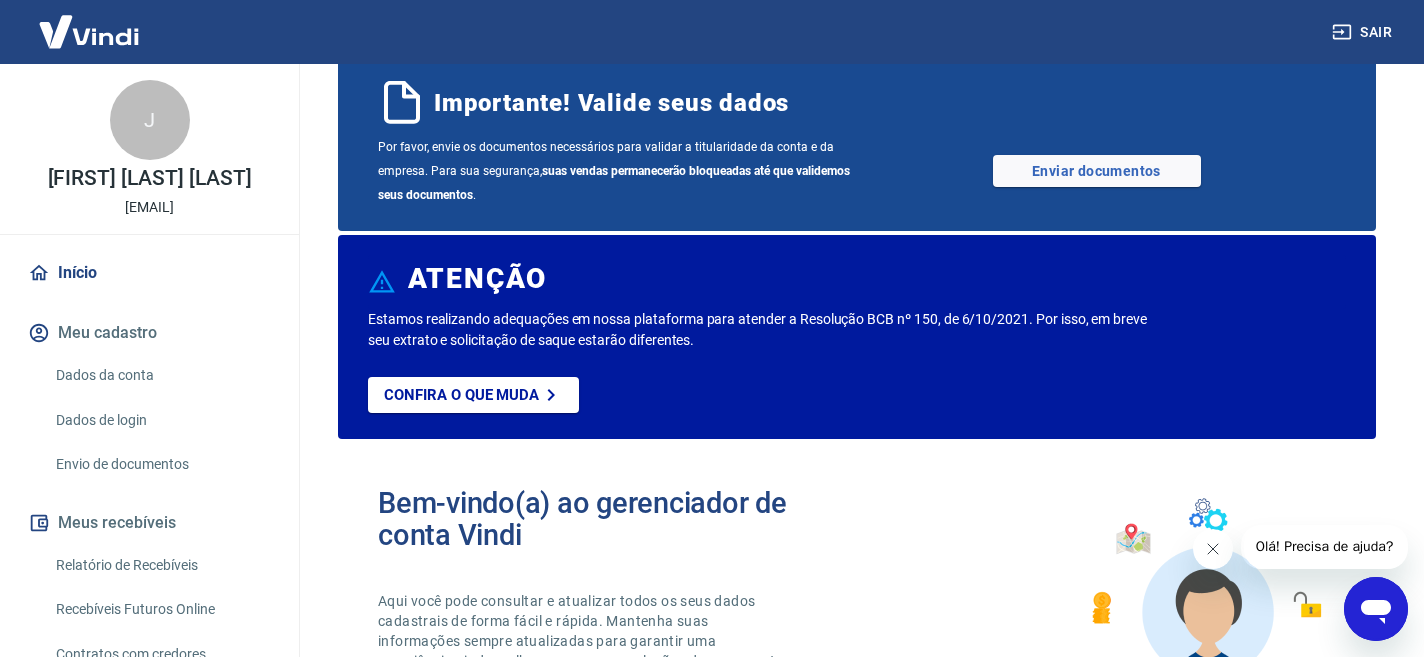 scroll, scrollTop: 0, scrollLeft: 0, axis: both 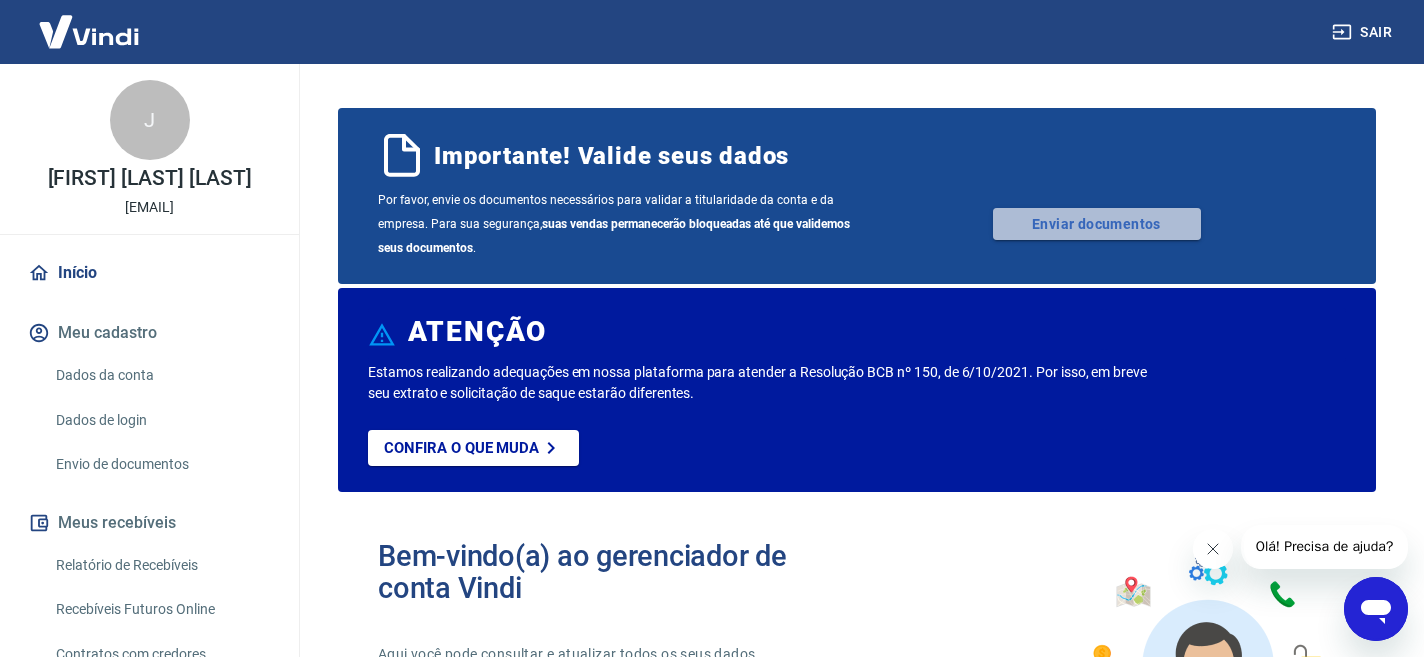 click on "Enviar documentos" at bounding box center (1097, 224) 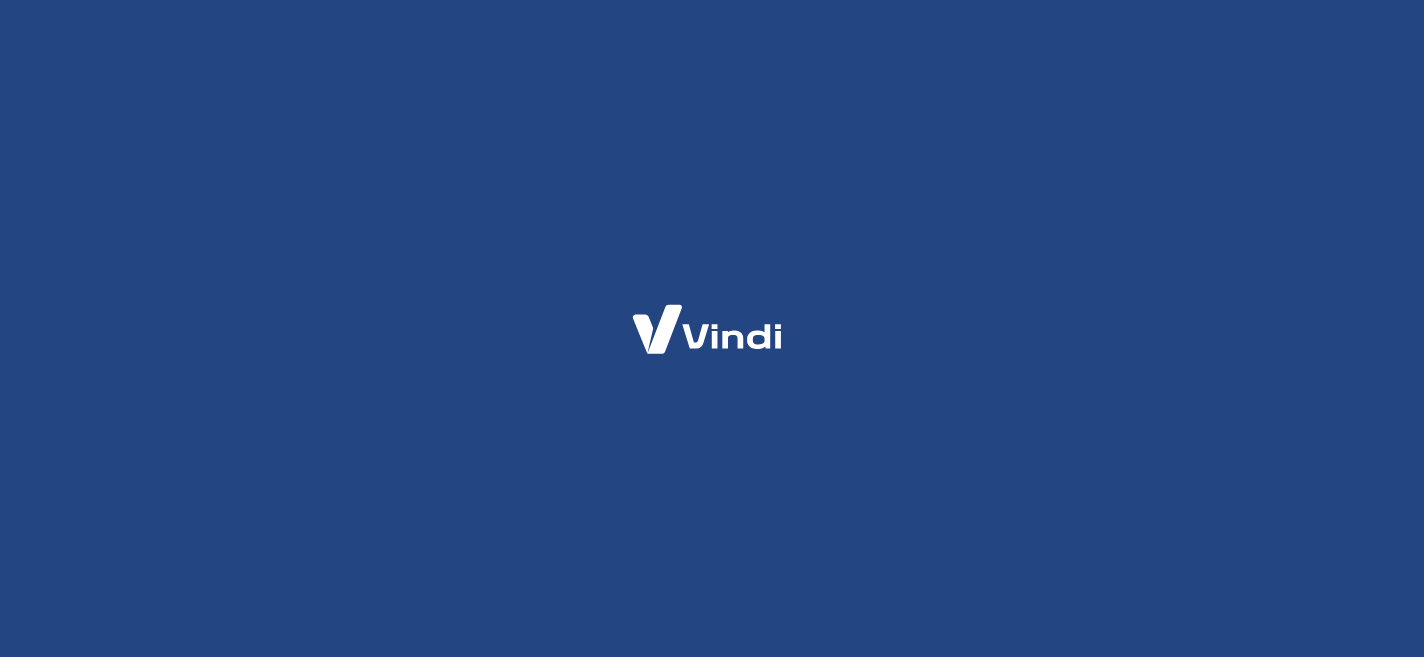 scroll, scrollTop: 0, scrollLeft: 0, axis: both 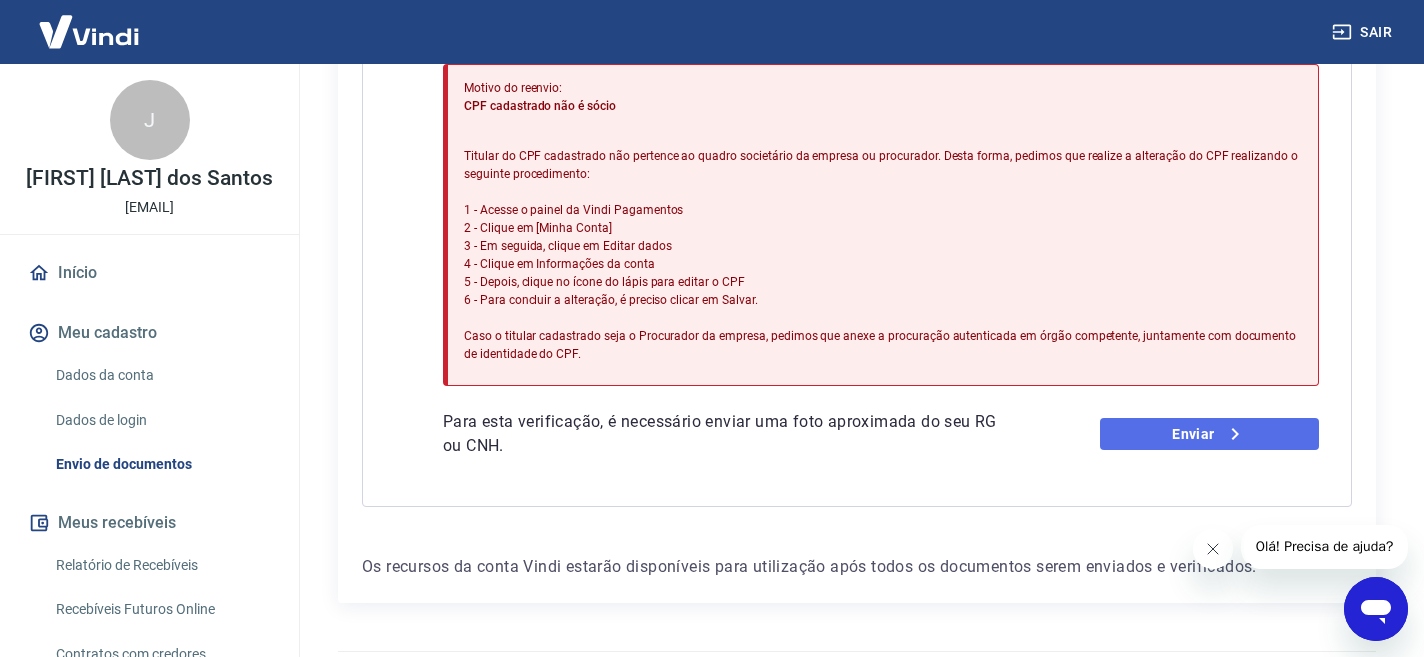 click on "Enviar" at bounding box center (1209, 434) 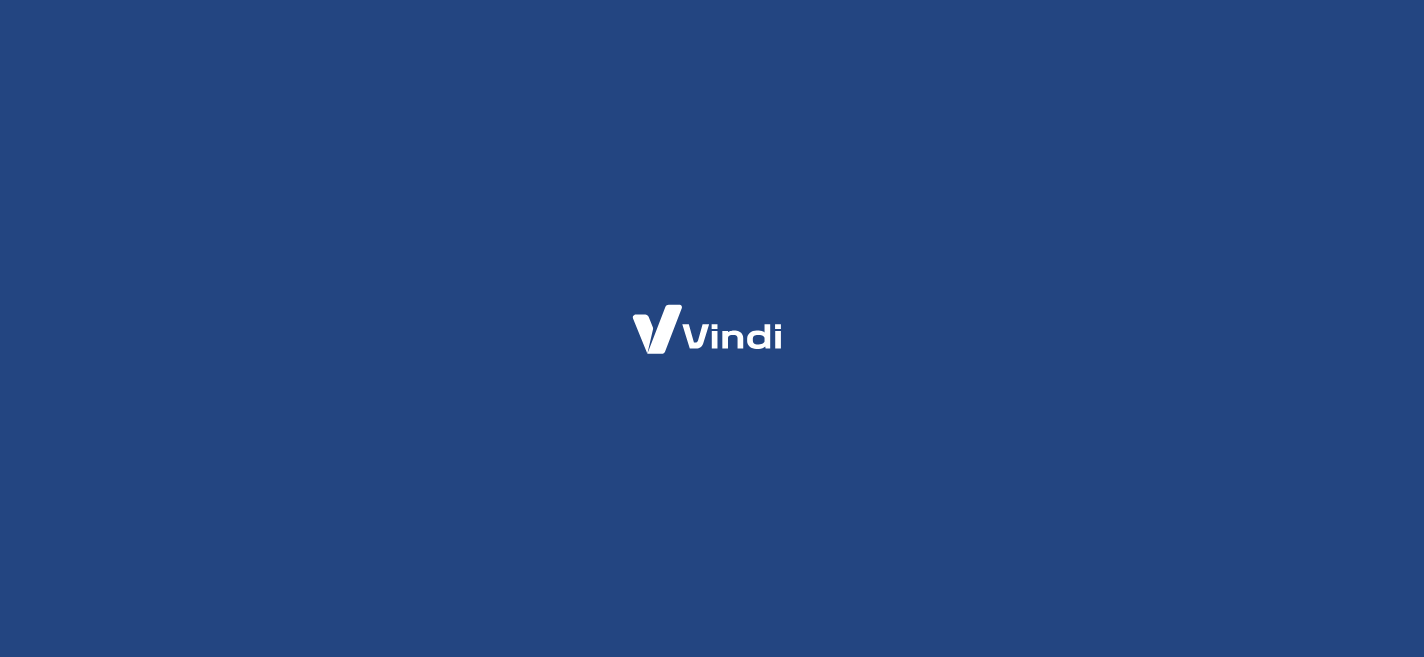 scroll, scrollTop: 0, scrollLeft: 0, axis: both 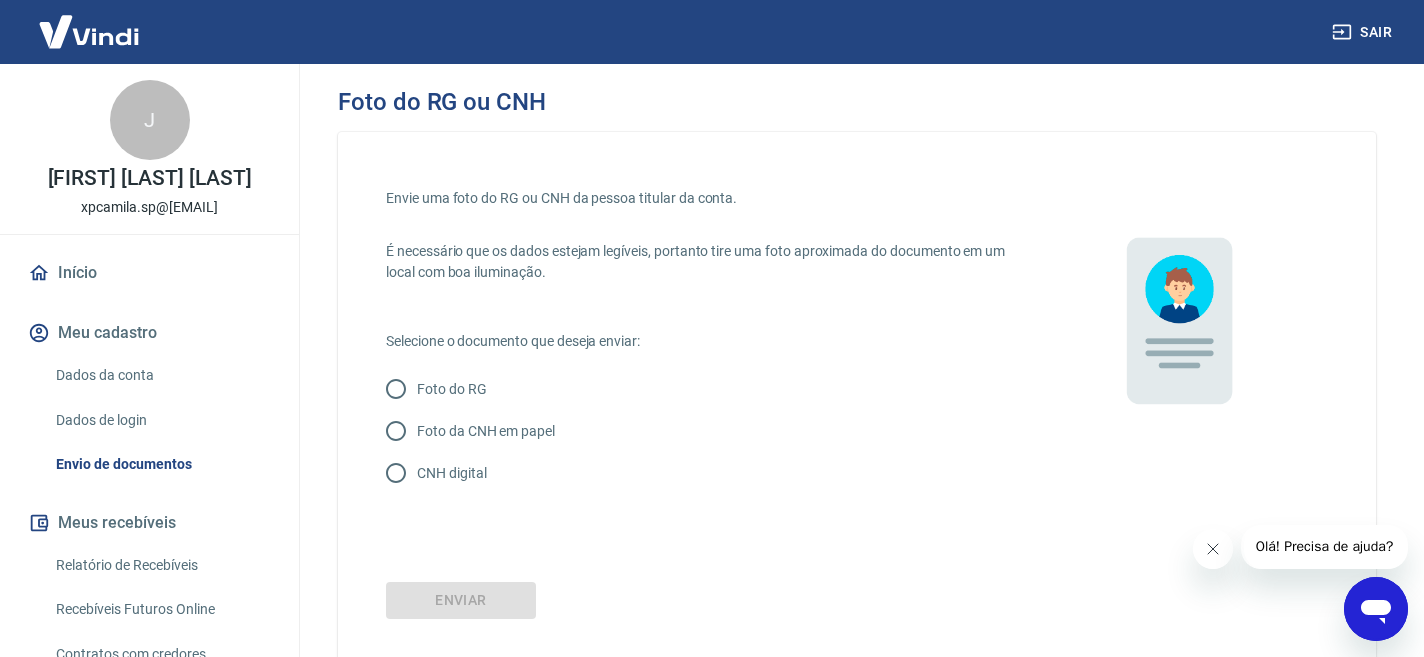 click on "Foto do RG" at bounding box center (452, 389) 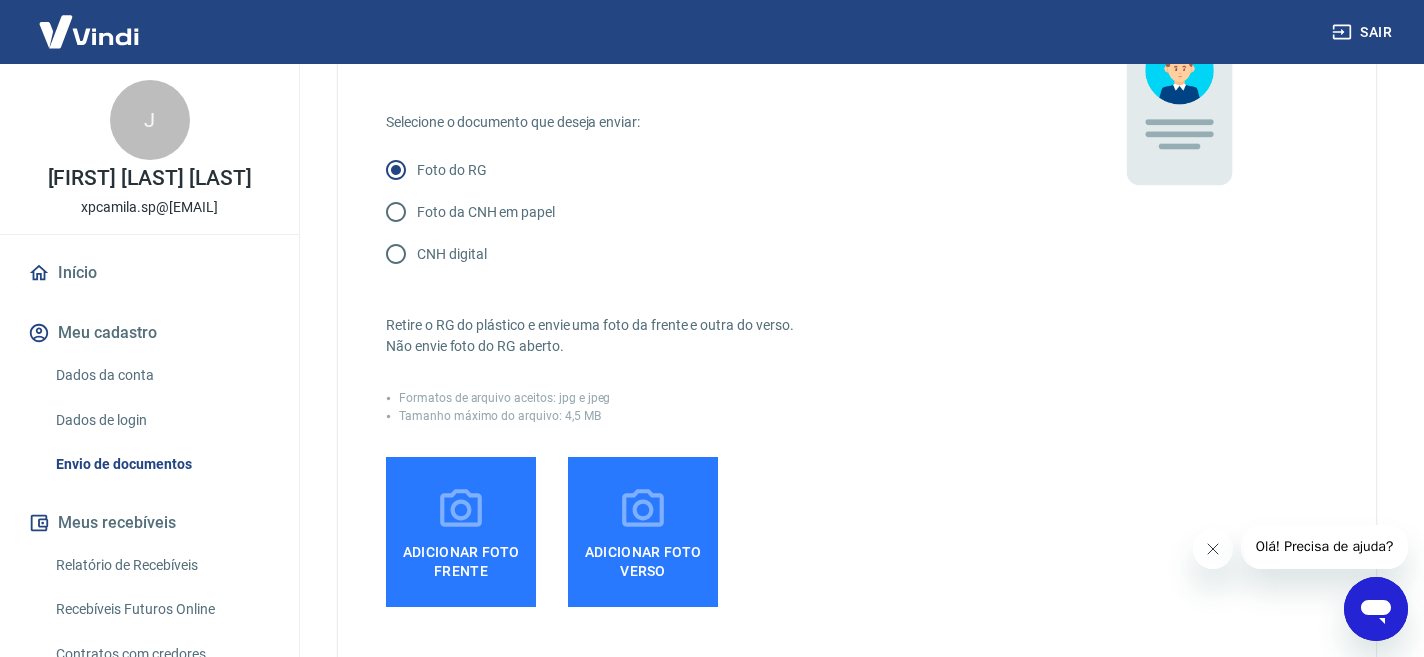 scroll, scrollTop: 227, scrollLeft: 0, axis: vertical 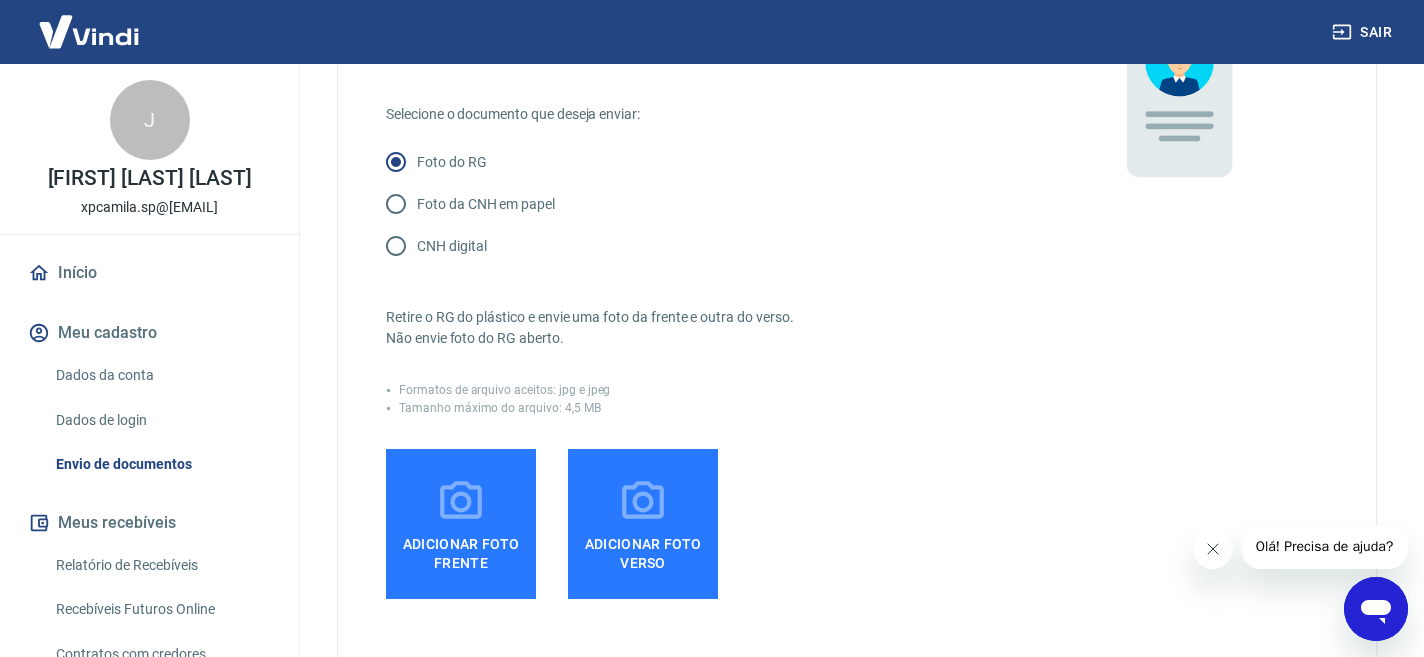 click on "Adicionar foto frente" at bounding box center (461, 549) 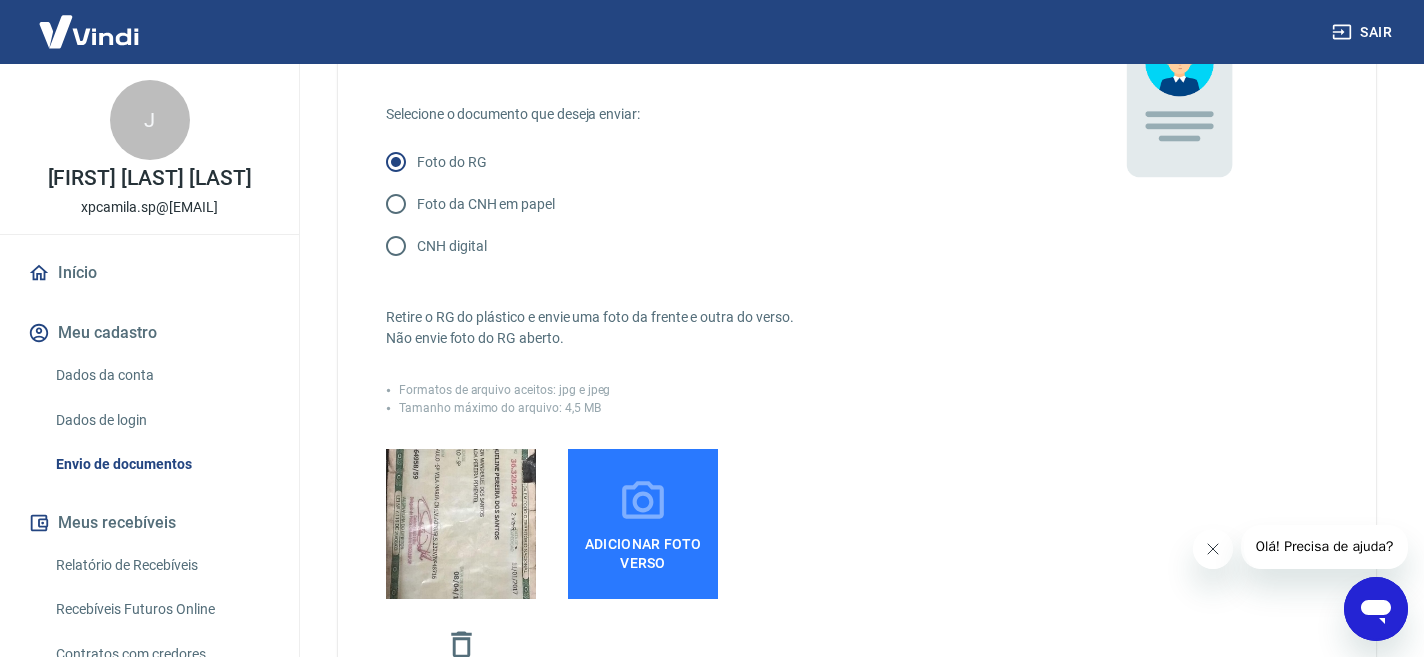 click 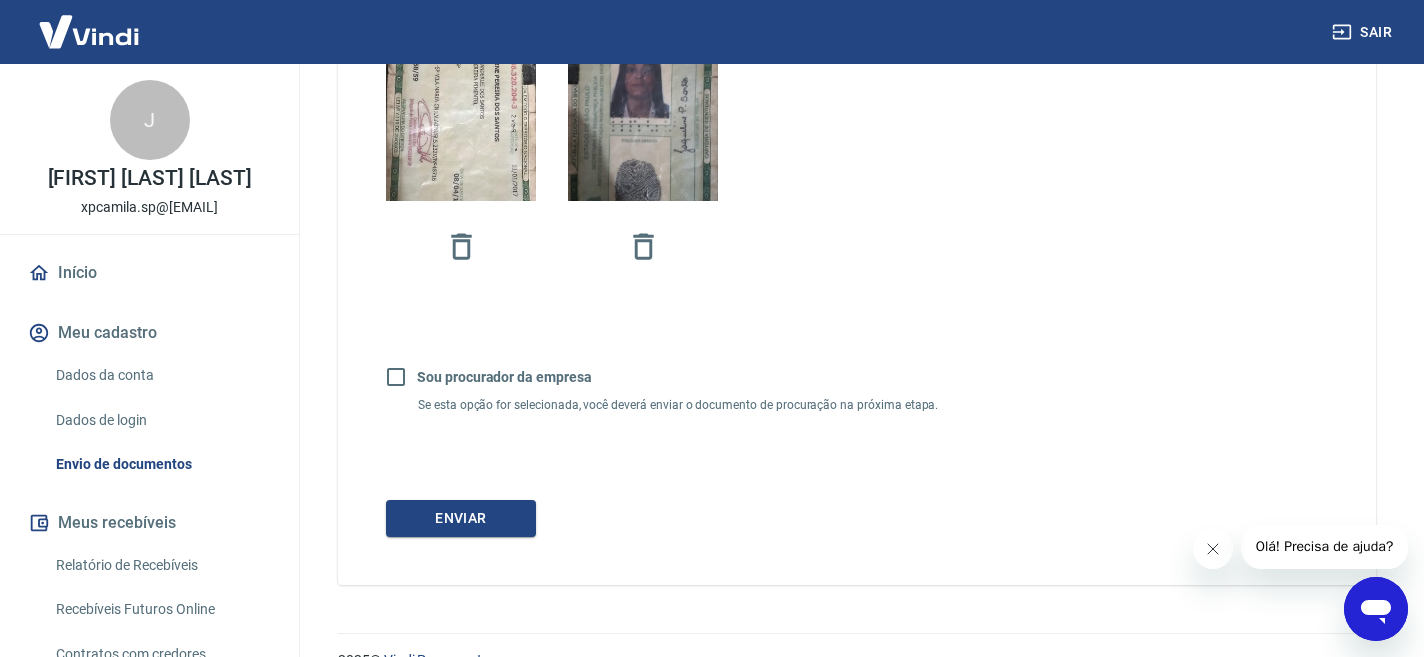 scroll, scrollTop: 662, scrollLeft: 0, axis: vertical 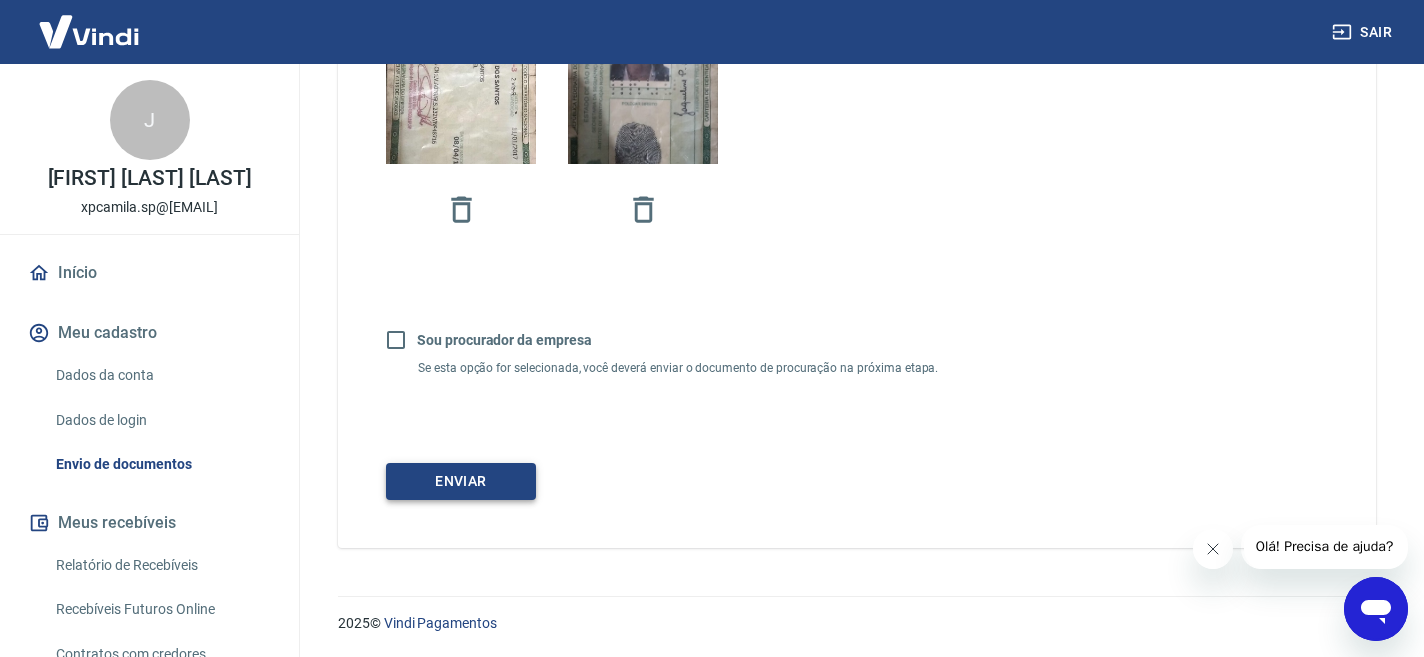 click on "Enviar" at bounding box center (461, 481) 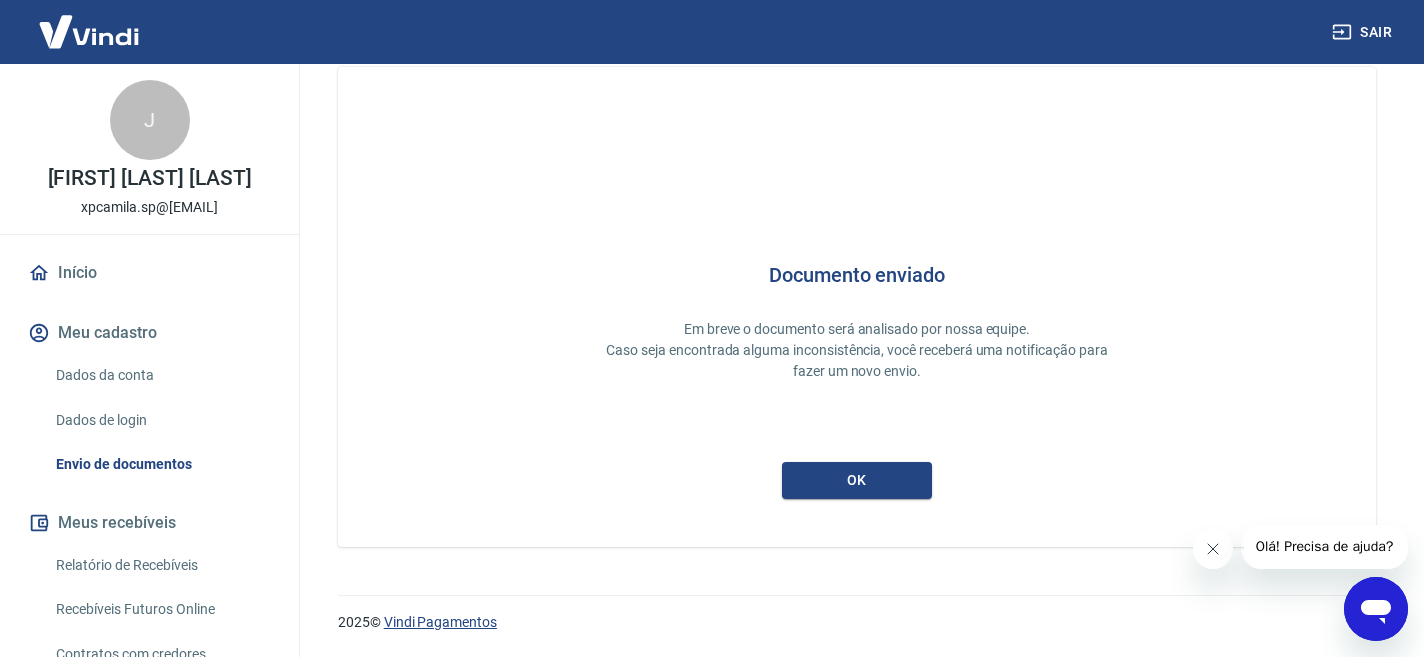 scroll, scrollTop: 36, scrollLeft: 0, axis: vertical 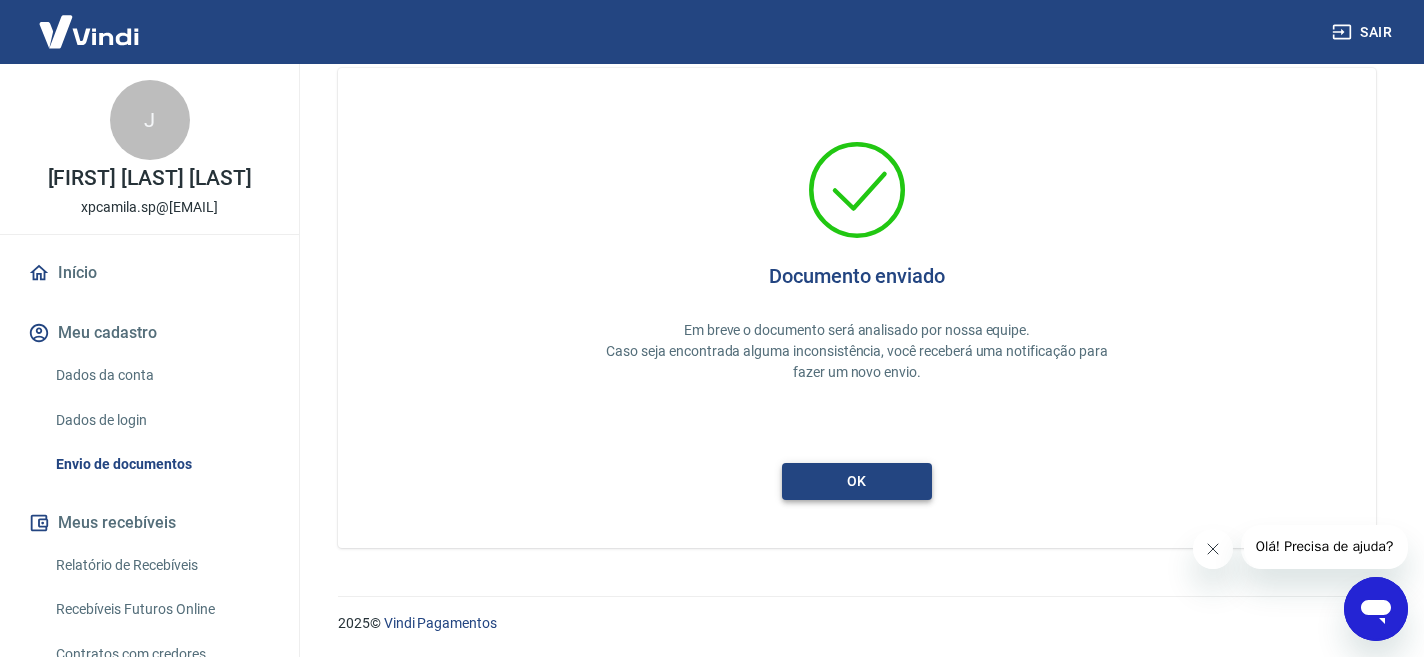 click on "ok" at bounding box center (857, 481) 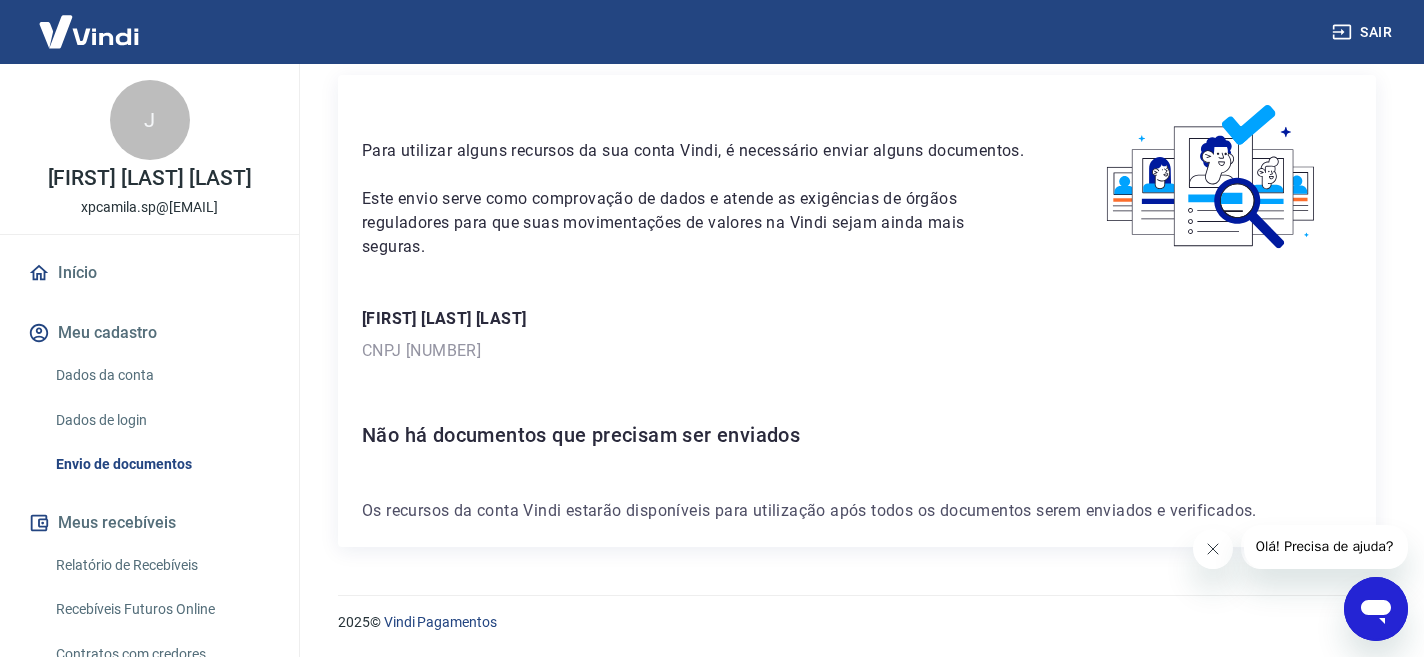 scroll, scrollTop: 0, scrollLeft: 0, axis: both 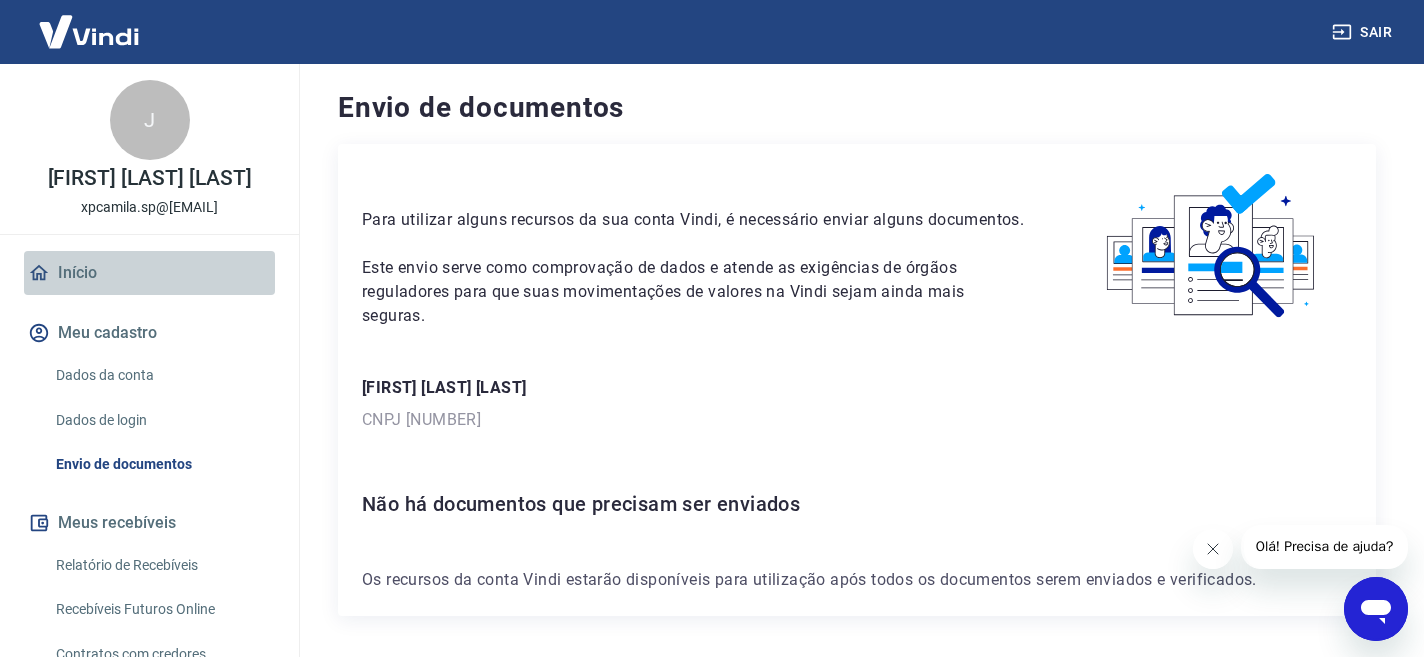 click on "Início" at bounding box center [149, 273] 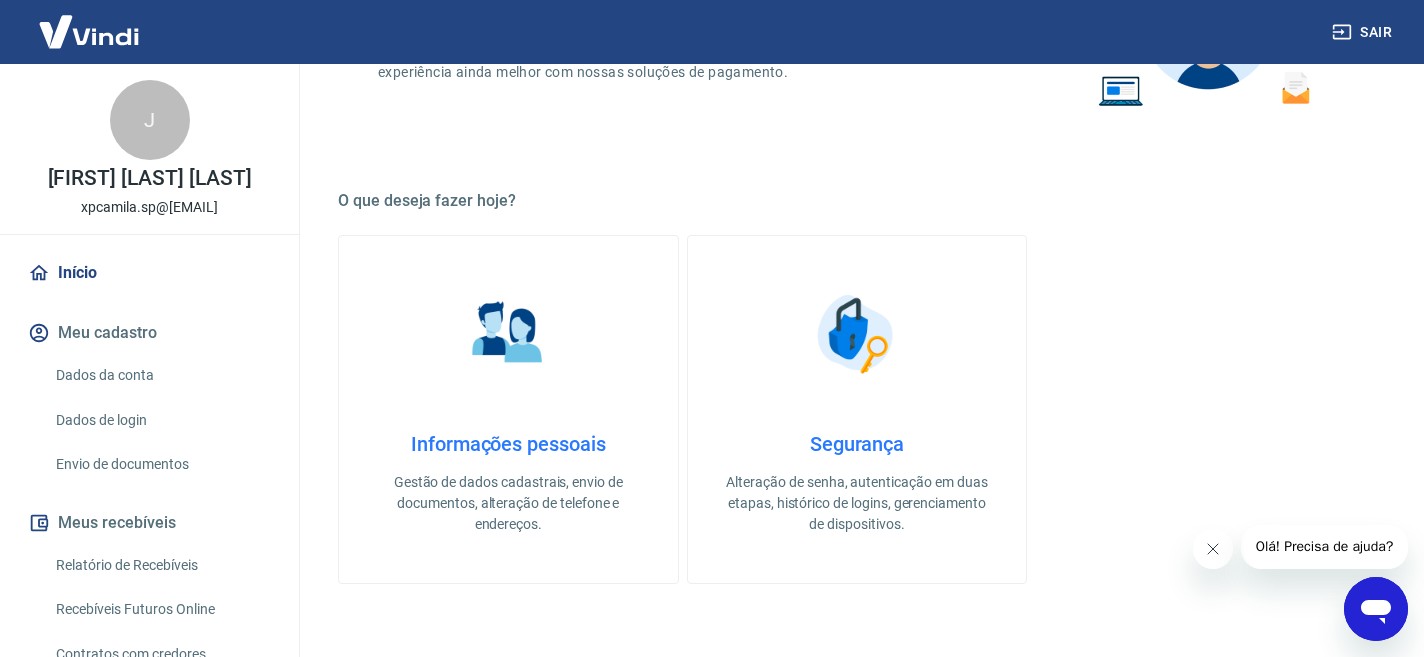scroll, scrollTop: 495, scrollLeft: 0, axis: vertical 